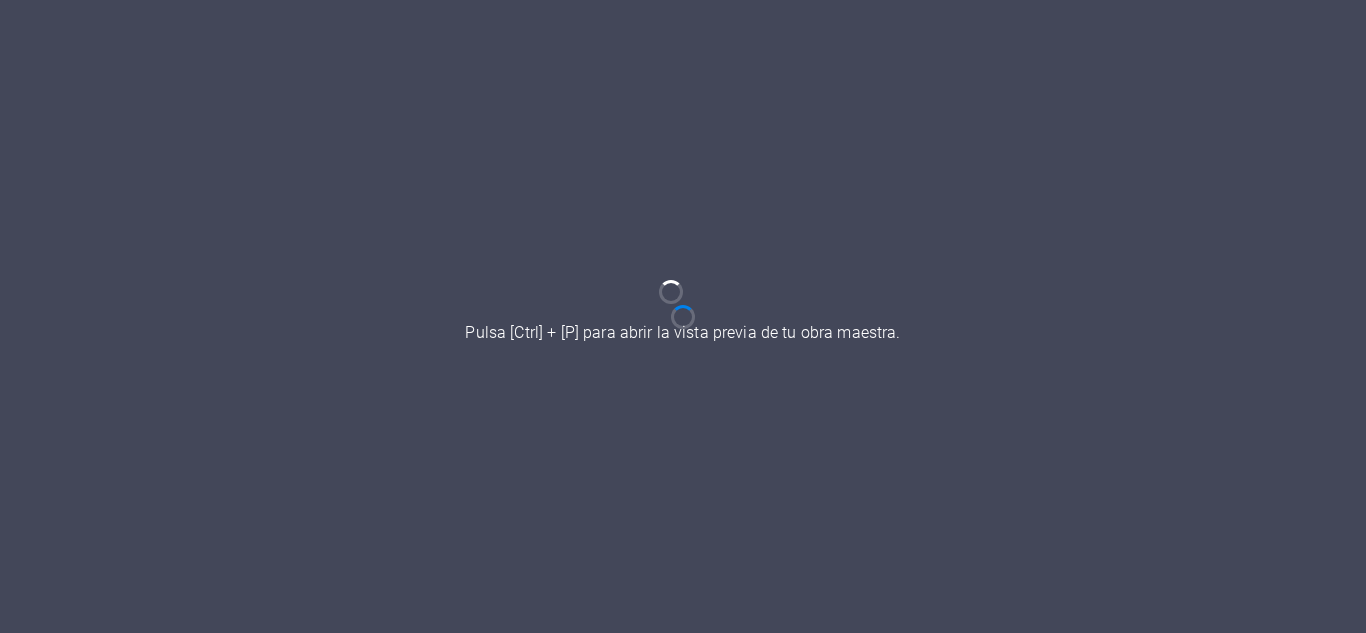 scroll, scrollTop: 0, scrollLeft: 0, axis: both 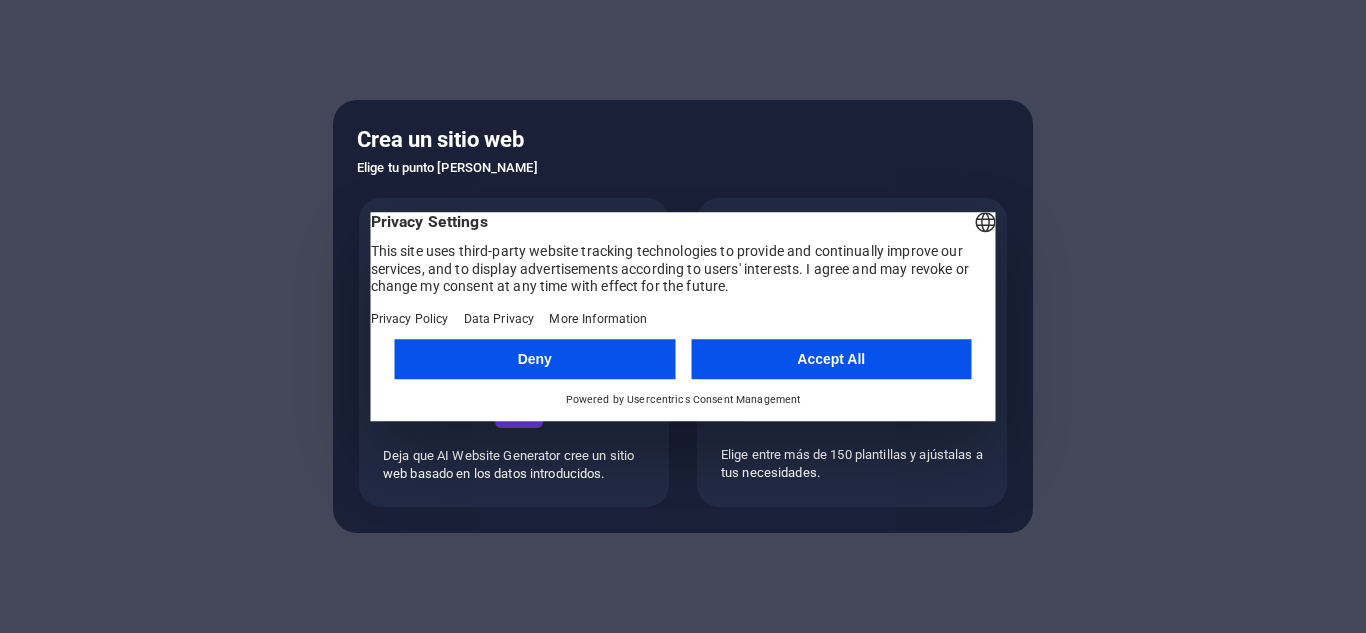 click on "Accept All" at bounding box center [831, 359] 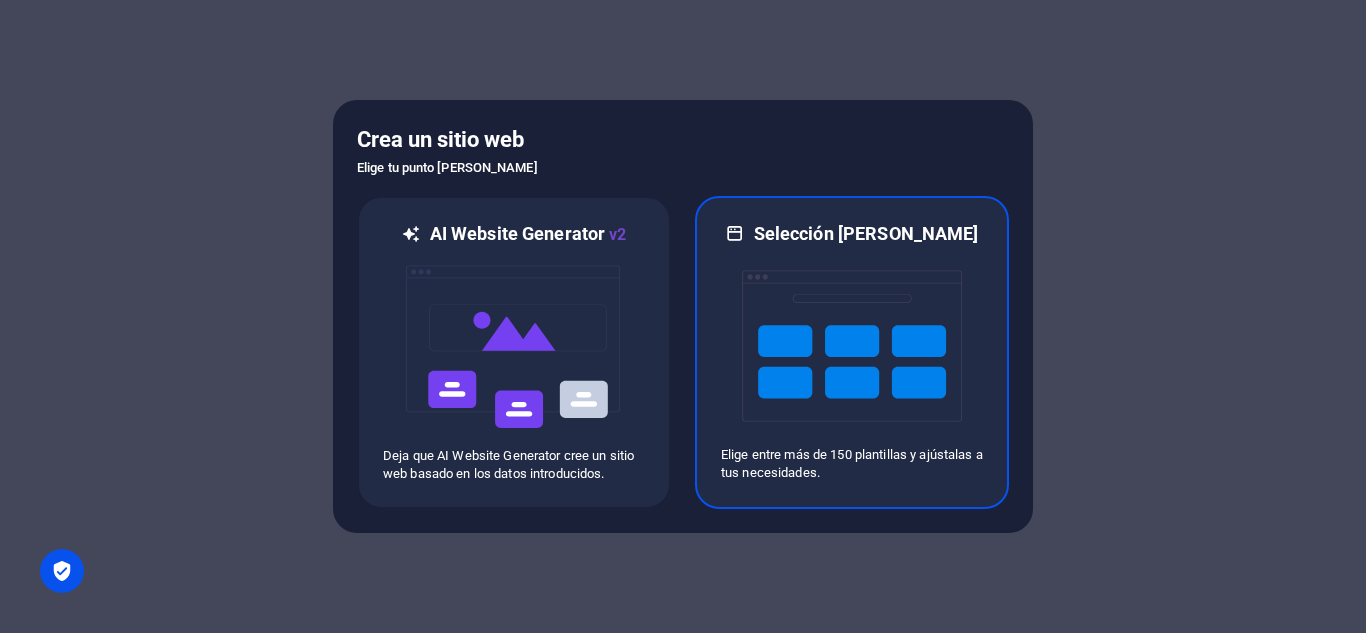 click at bounding box center (852, 346) 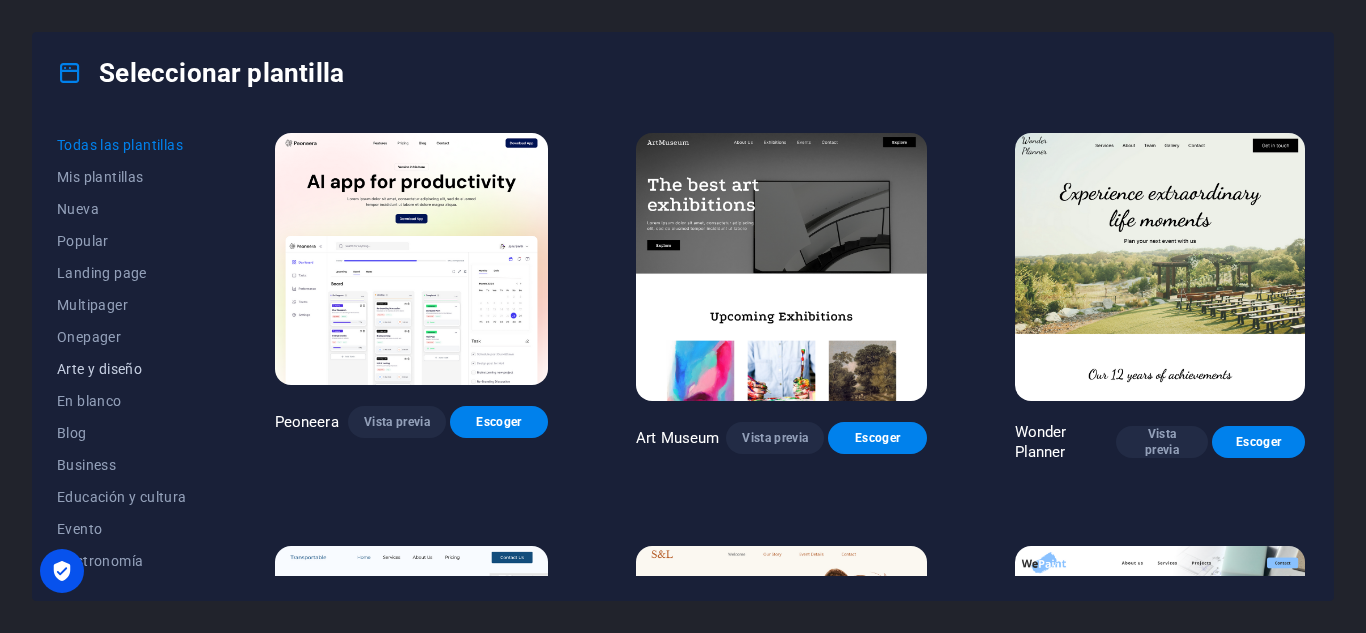 click on "Arte y diseño" at bounding box center (122, 369) 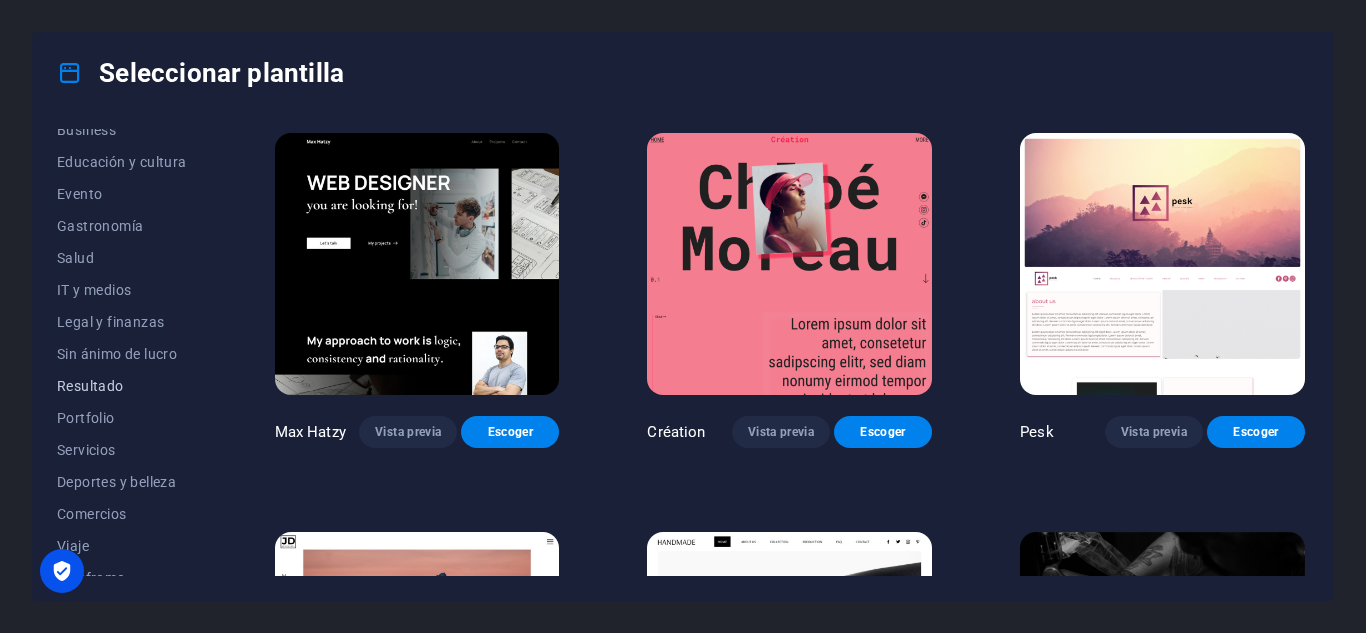 scroll, scrollTop: 353, scrollLeft: 0, axis: vertical 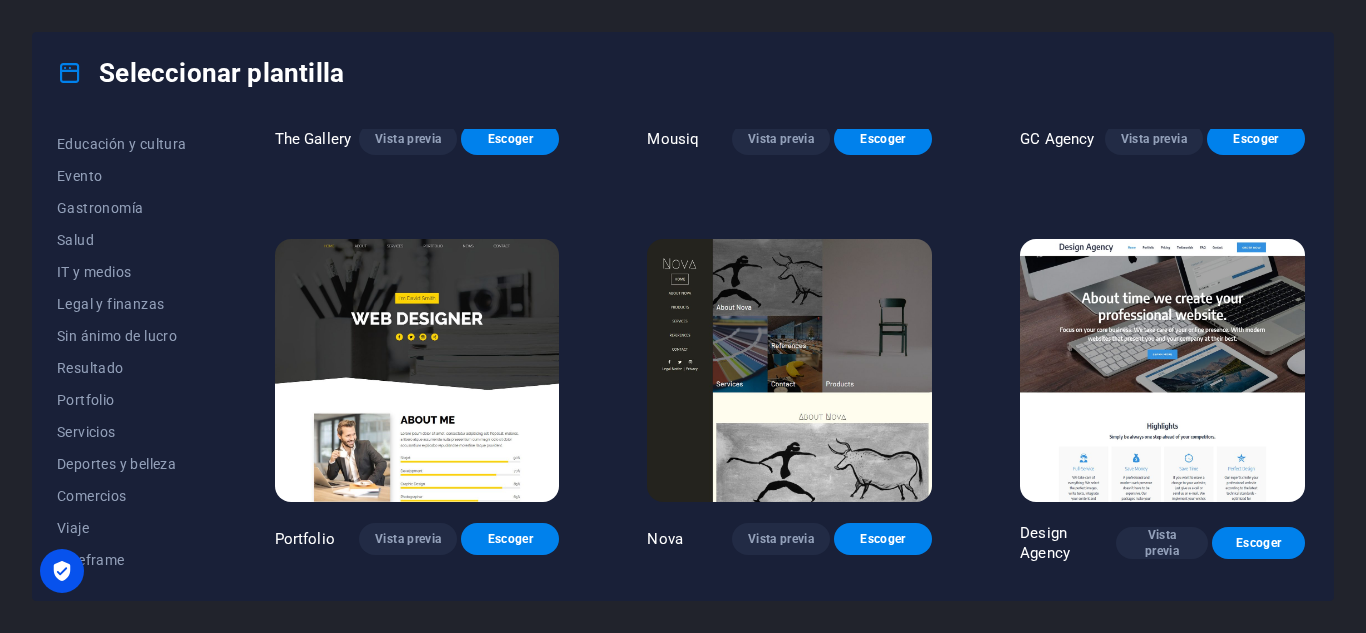 click at bounding box center (417, 370) 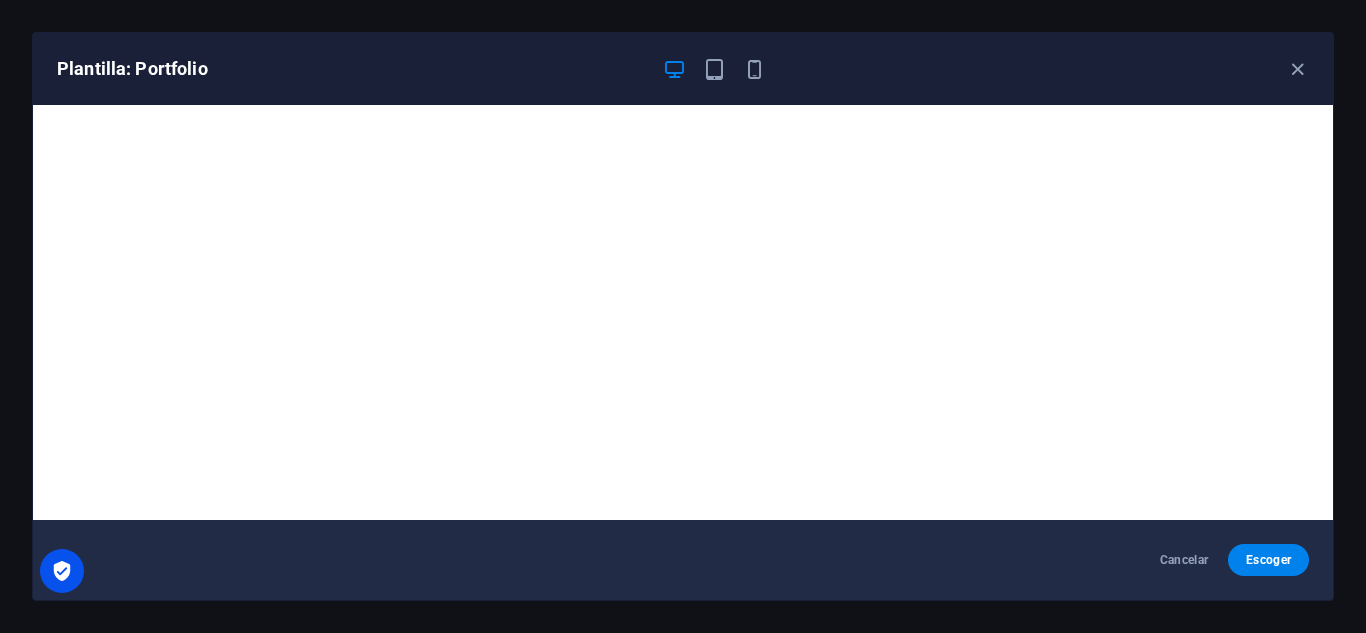 scroll, scrollTop: 5, scrollLeft: 0, axis: vertical 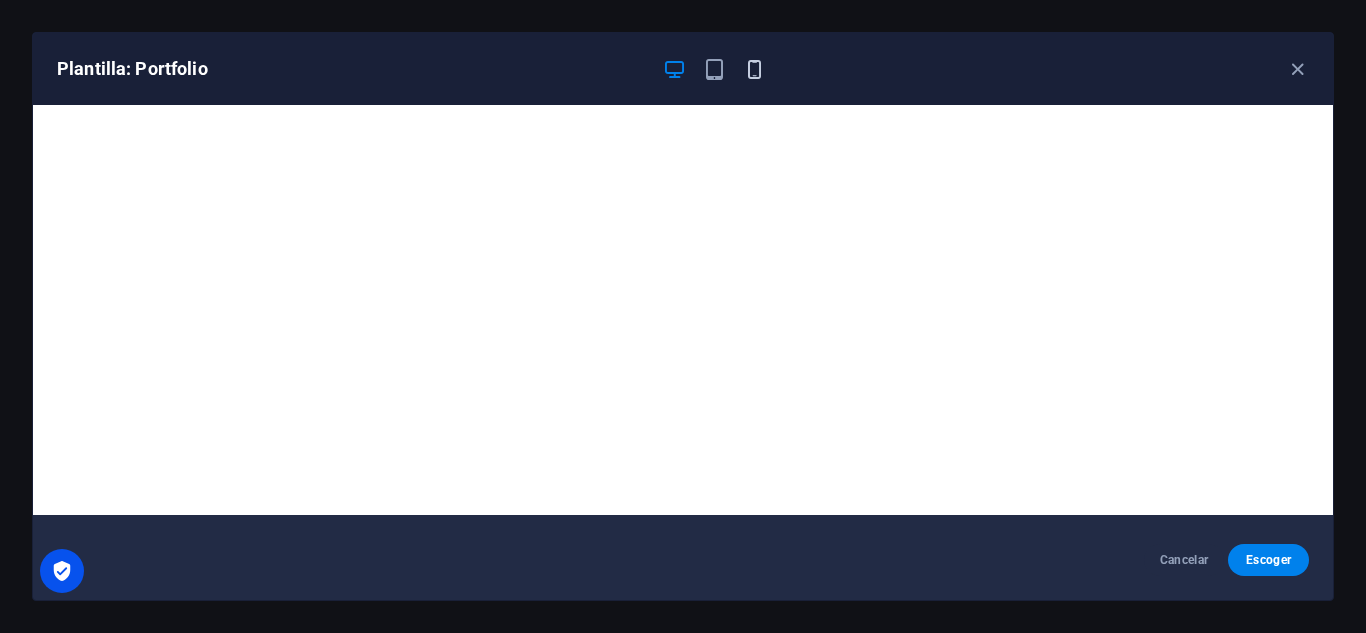 click at bounding box center (754, 69) 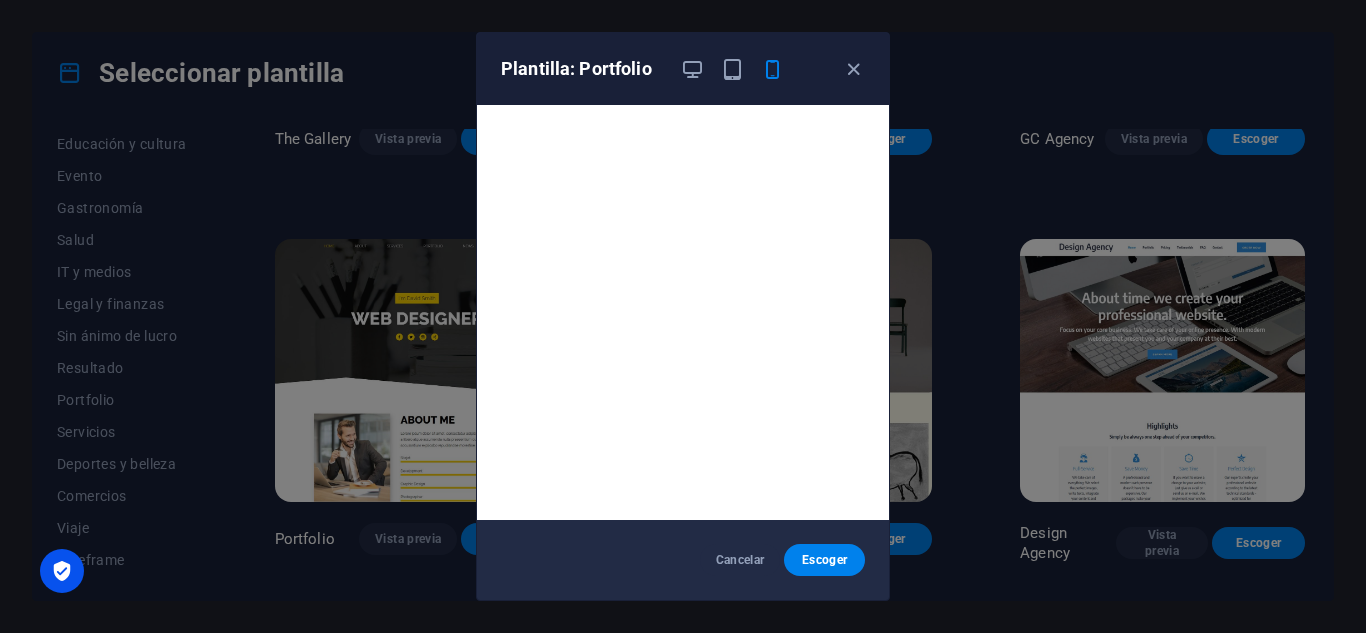 scroll, scrollTop: 5, scrollLeft: 0, axis: vertical 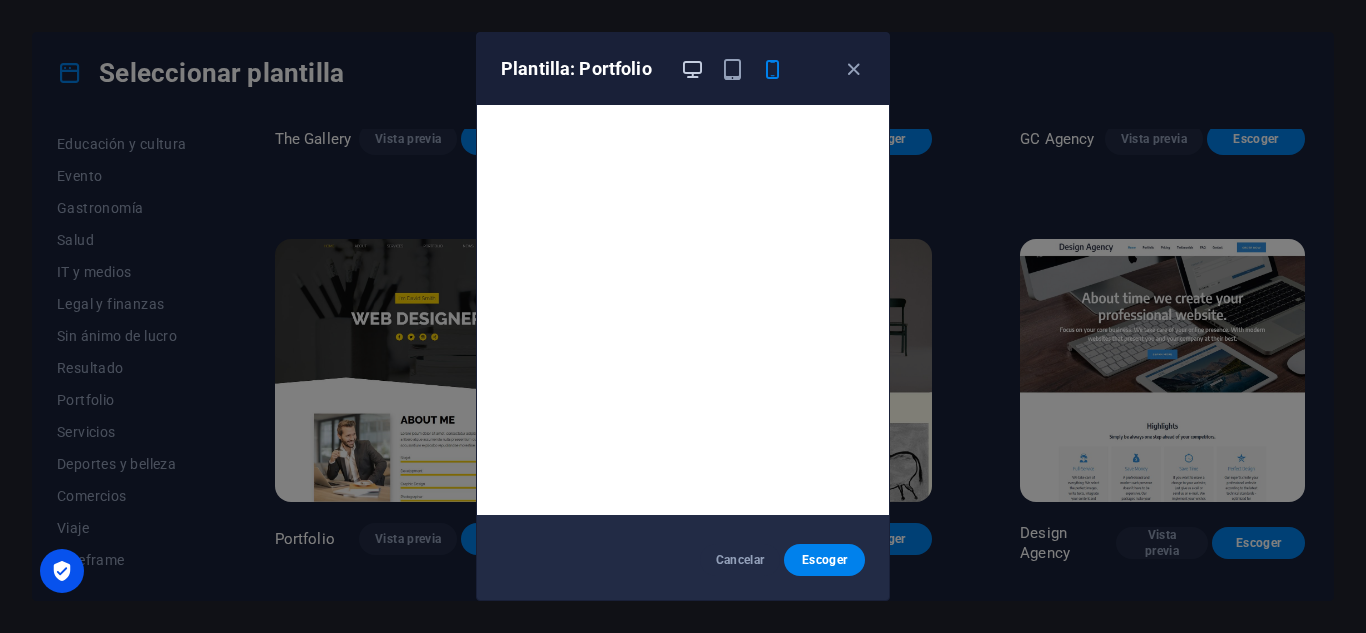 click at bounding box center (692, 69) 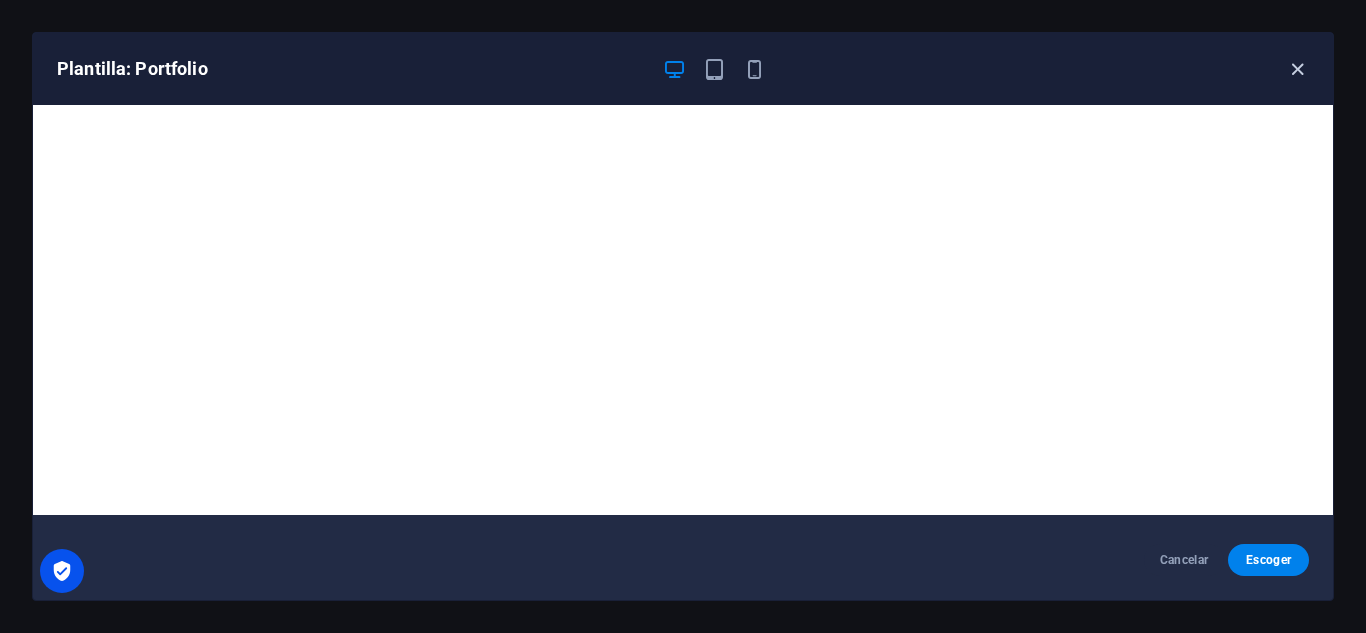 click at bounding box center (1297, 69) 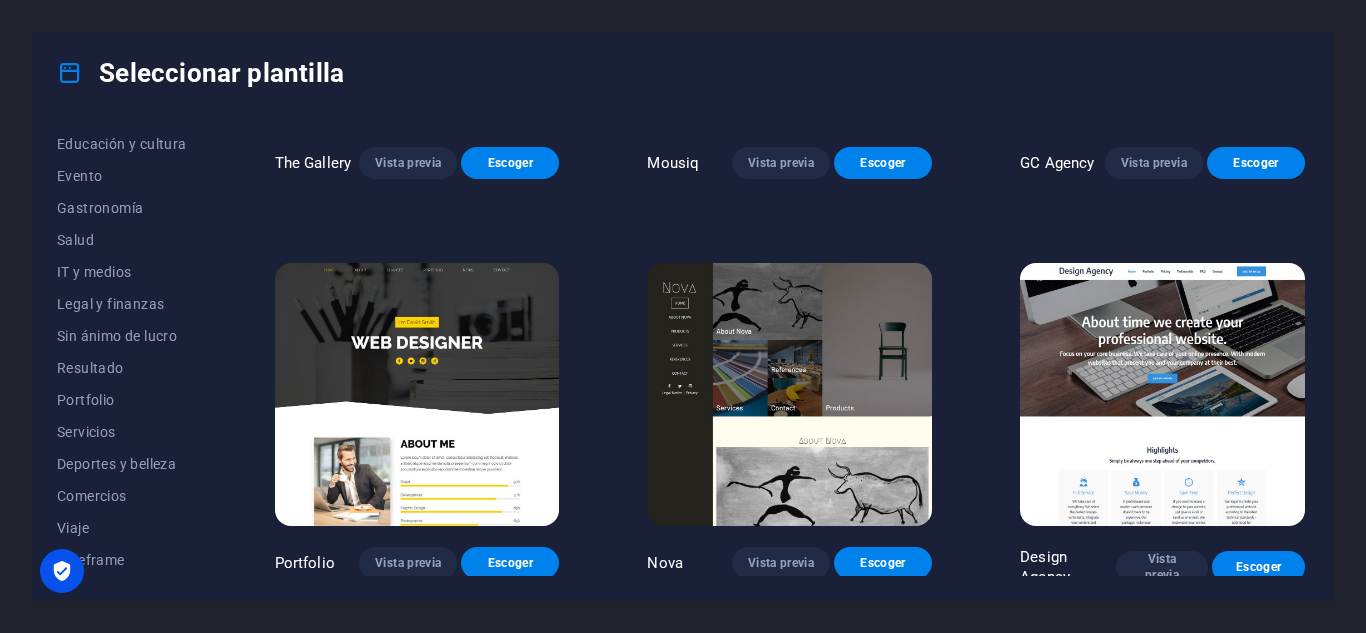 scroll, scrollTop: 1100, scrollLeft: 0, axis: vertical 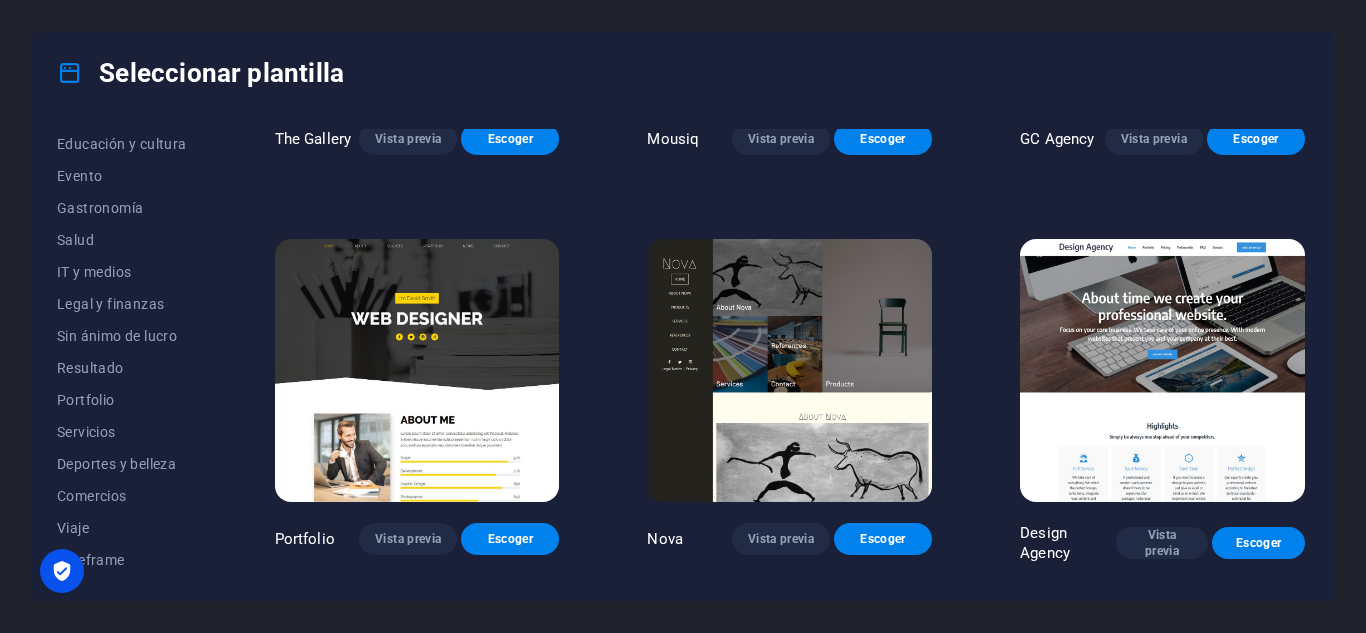 click at bounding box center [789, 370] 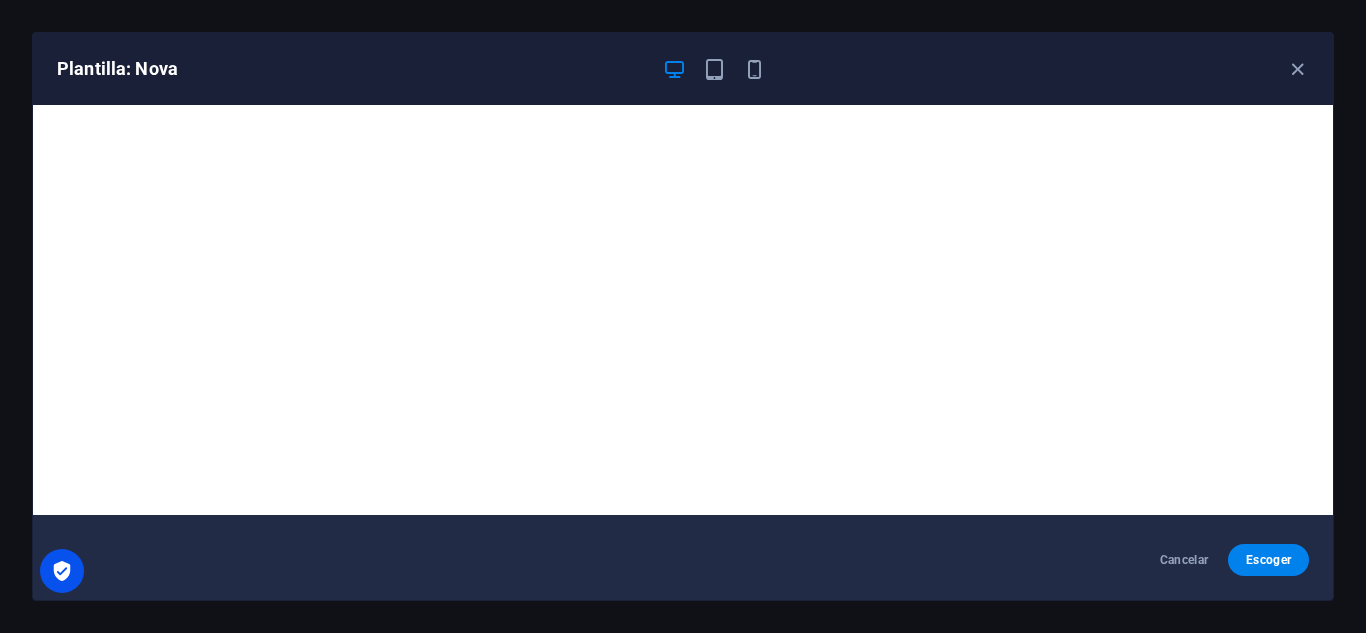 scroll, scrollTop: 0, scrollLeft: 0, axis: both 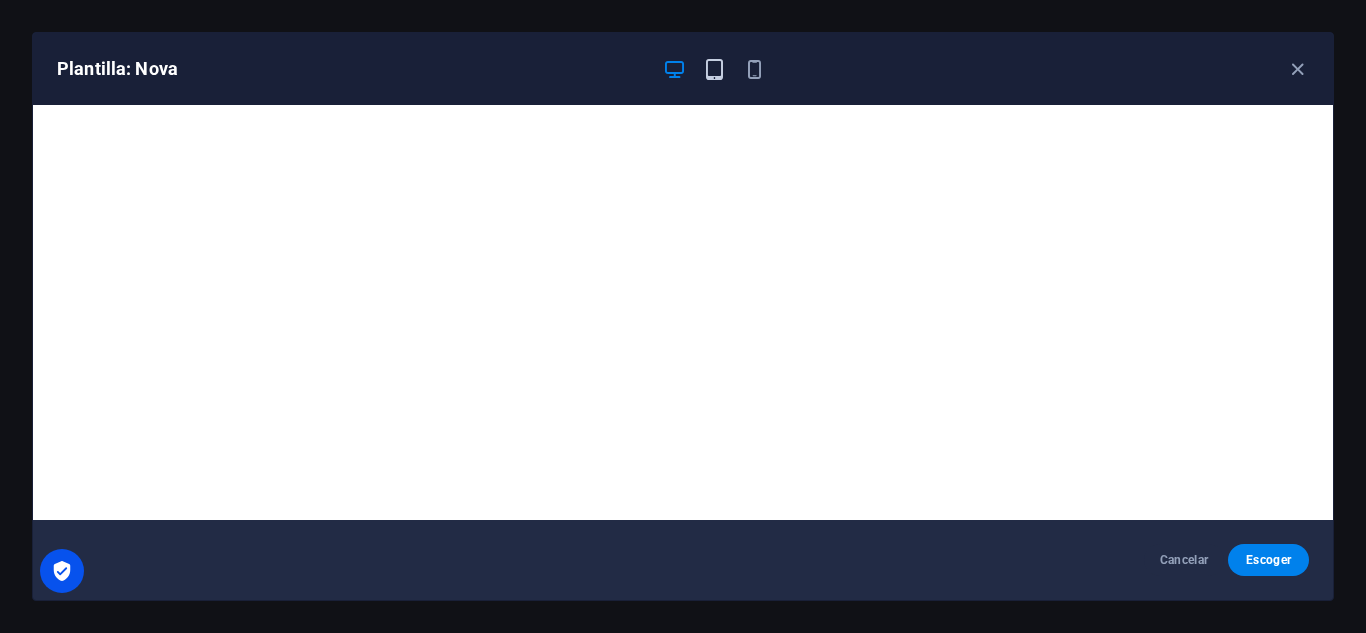 click at bounding box center [714, 69] 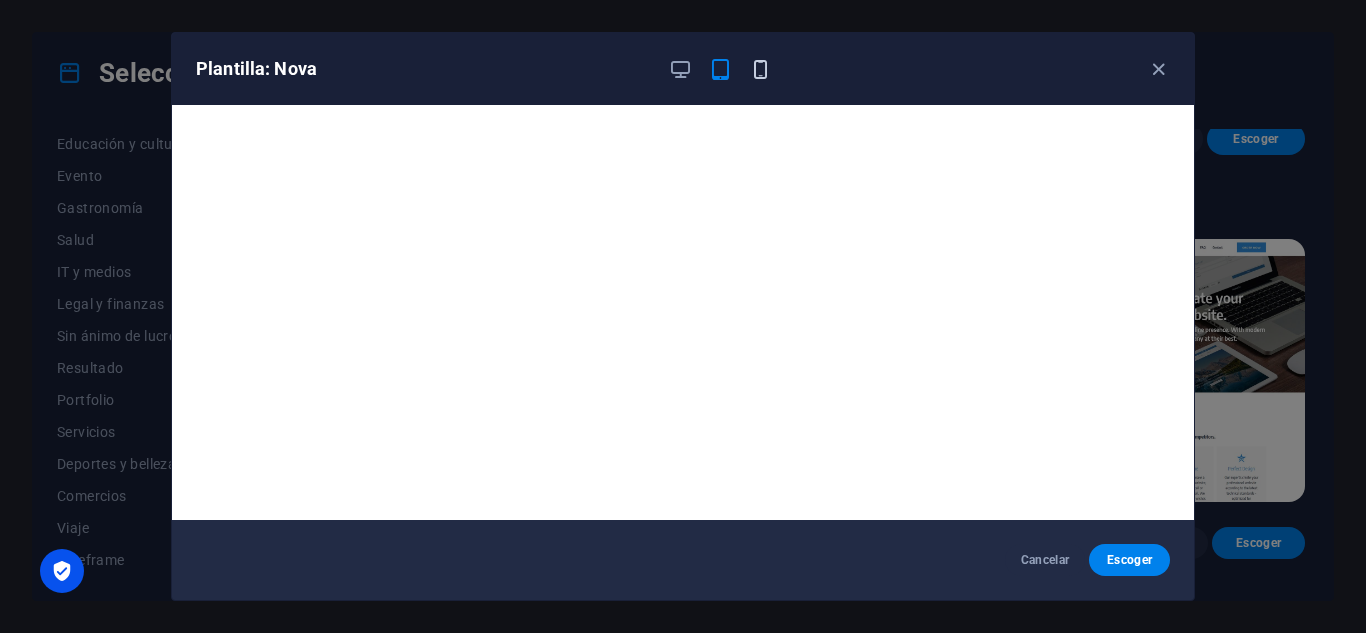 click at bounding box center (760, 69) 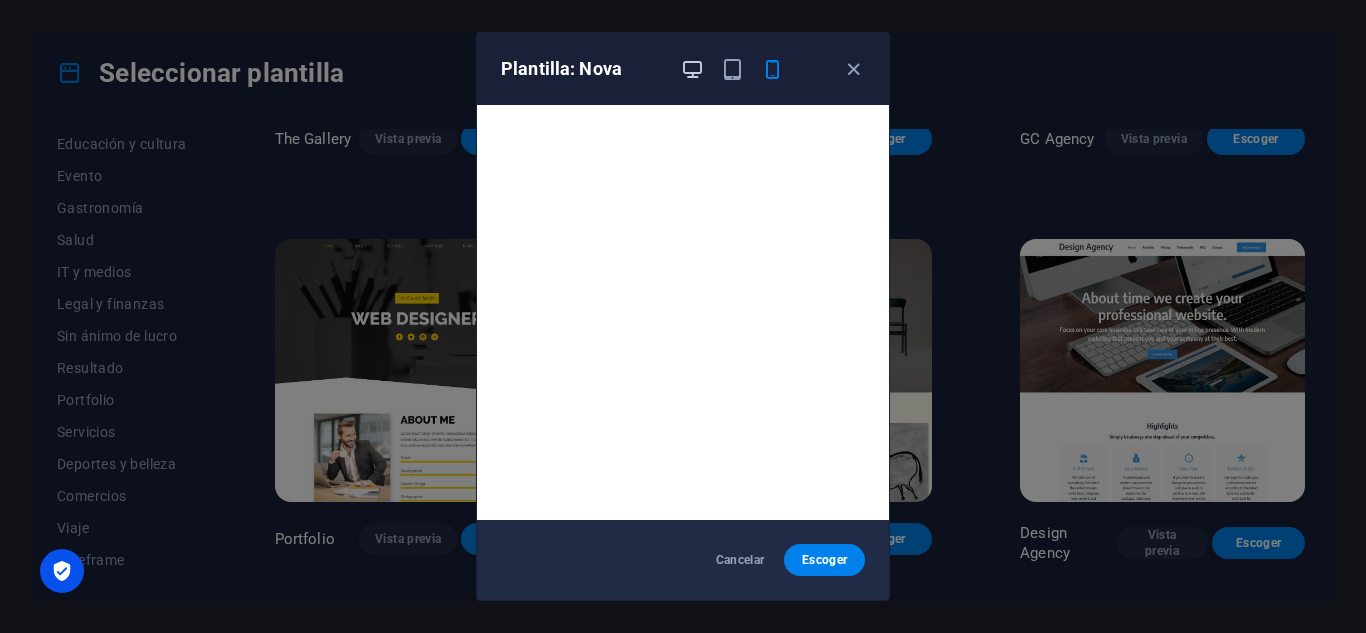 click at bounding box center (692, 69) 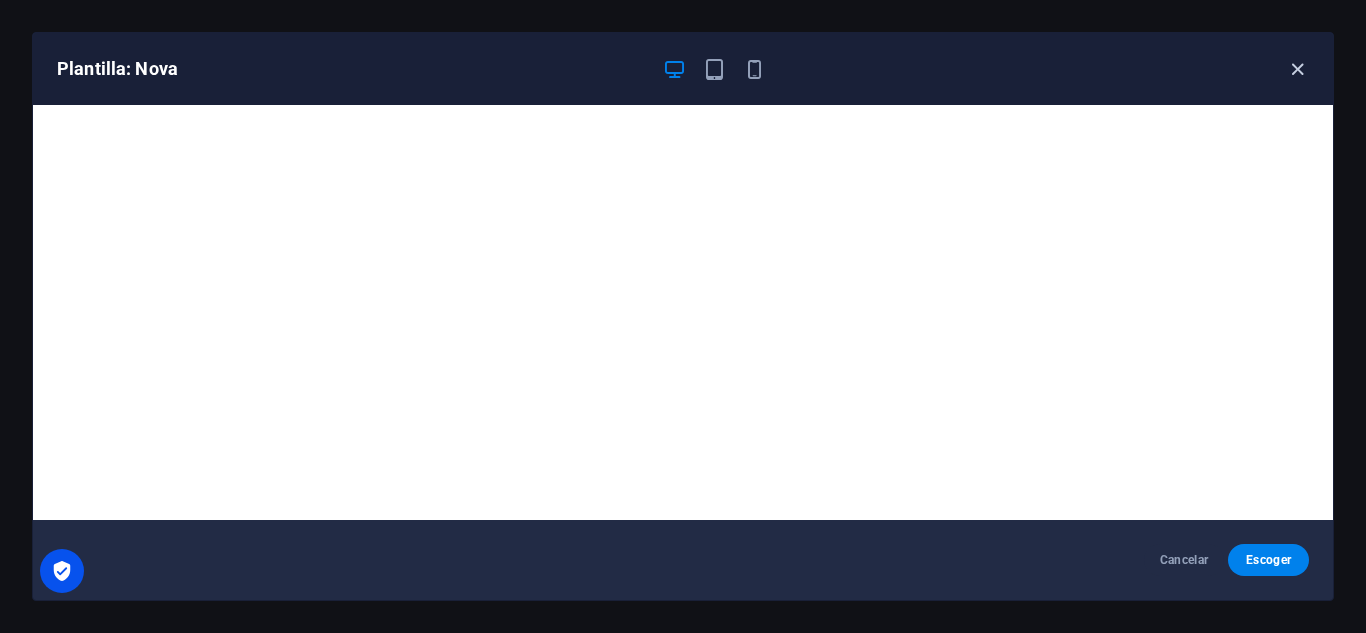 click at bounding box center (1297, 69) 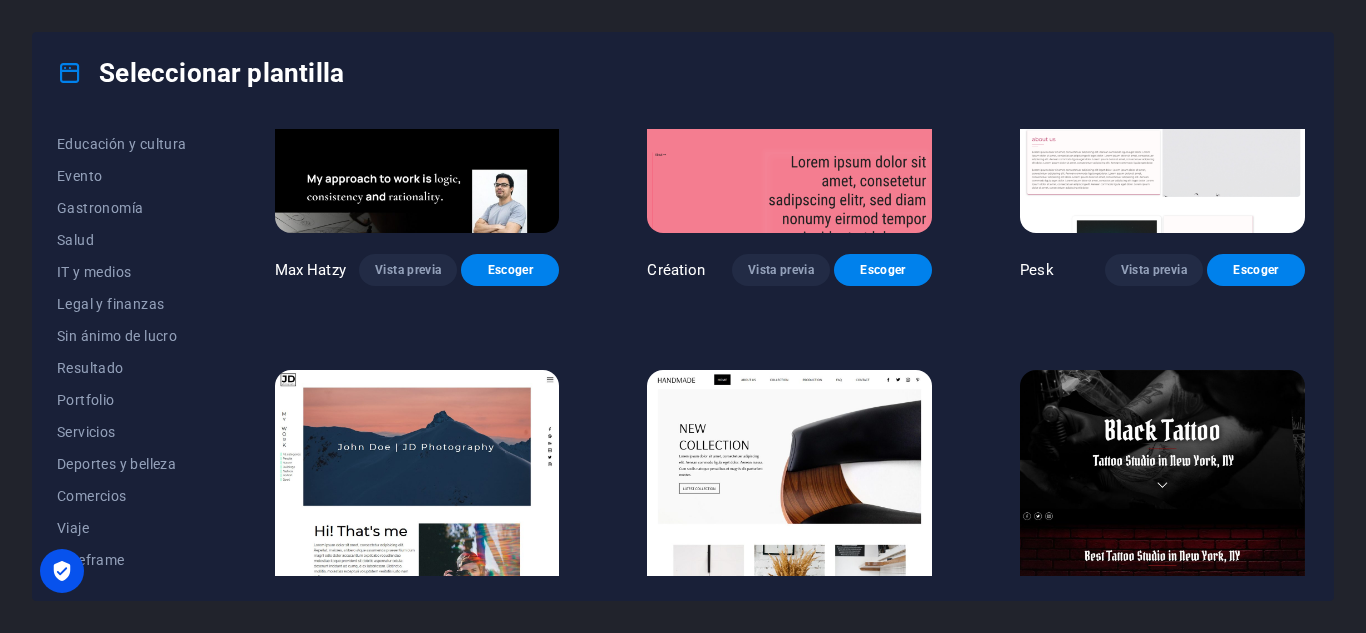 scroll, scrollTop: 0, scrollLeft: 0, axis: both 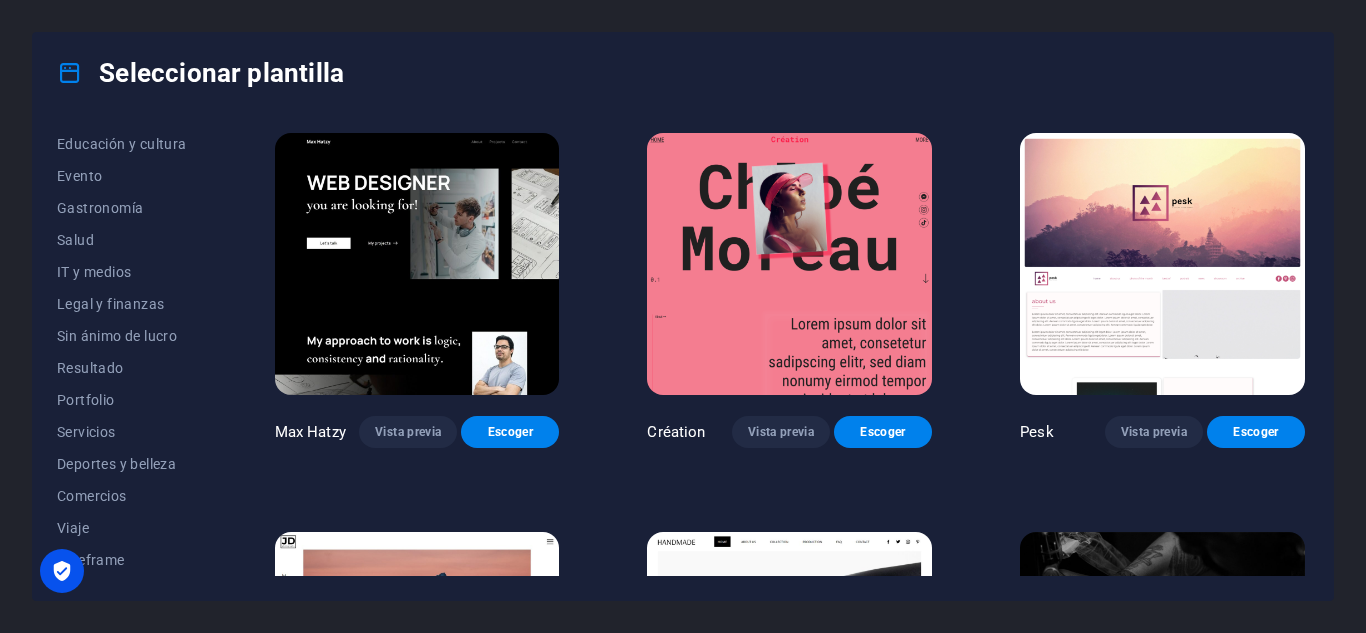 click at bounding box center [417, 264] 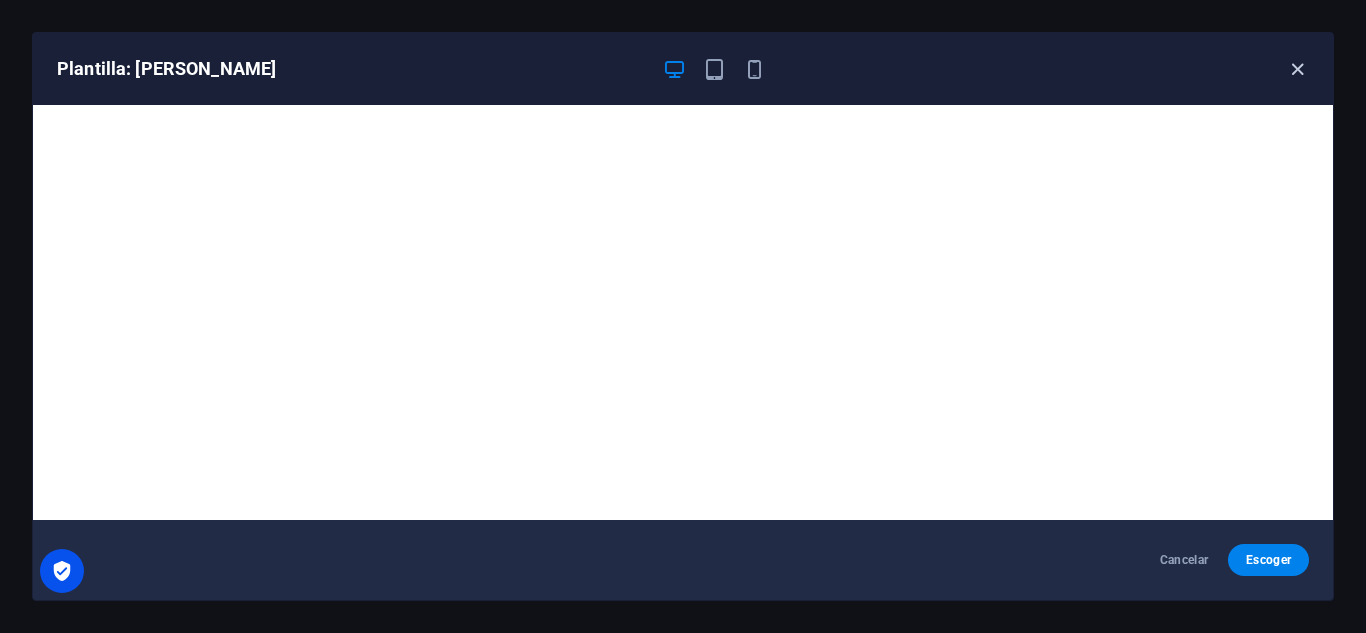 click at bounding box center (1297, 69) 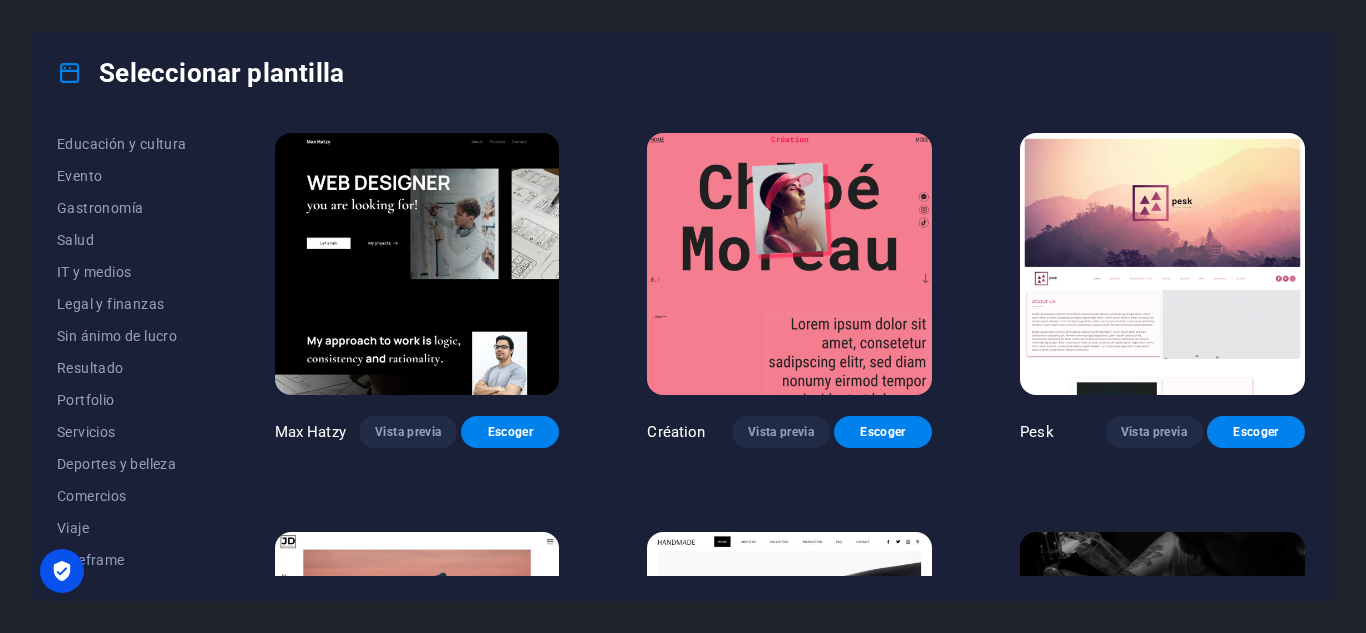 click at bounding box center (789, 264) 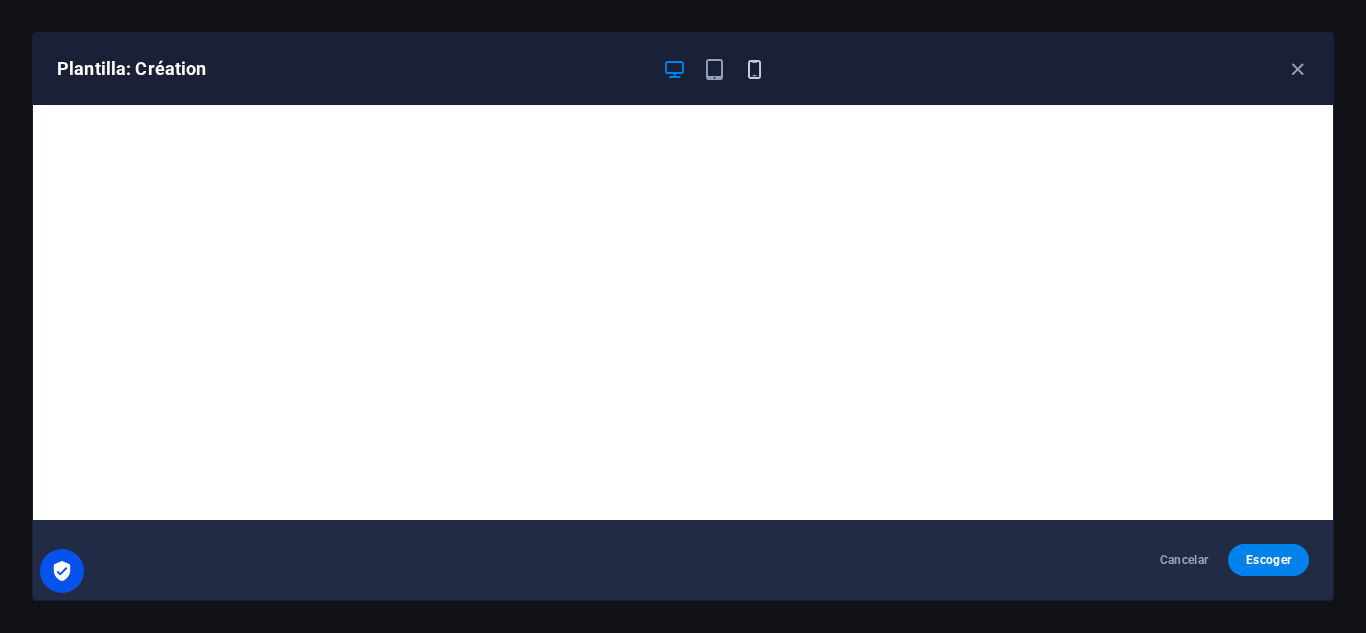 click at bounding box center (754, 69) 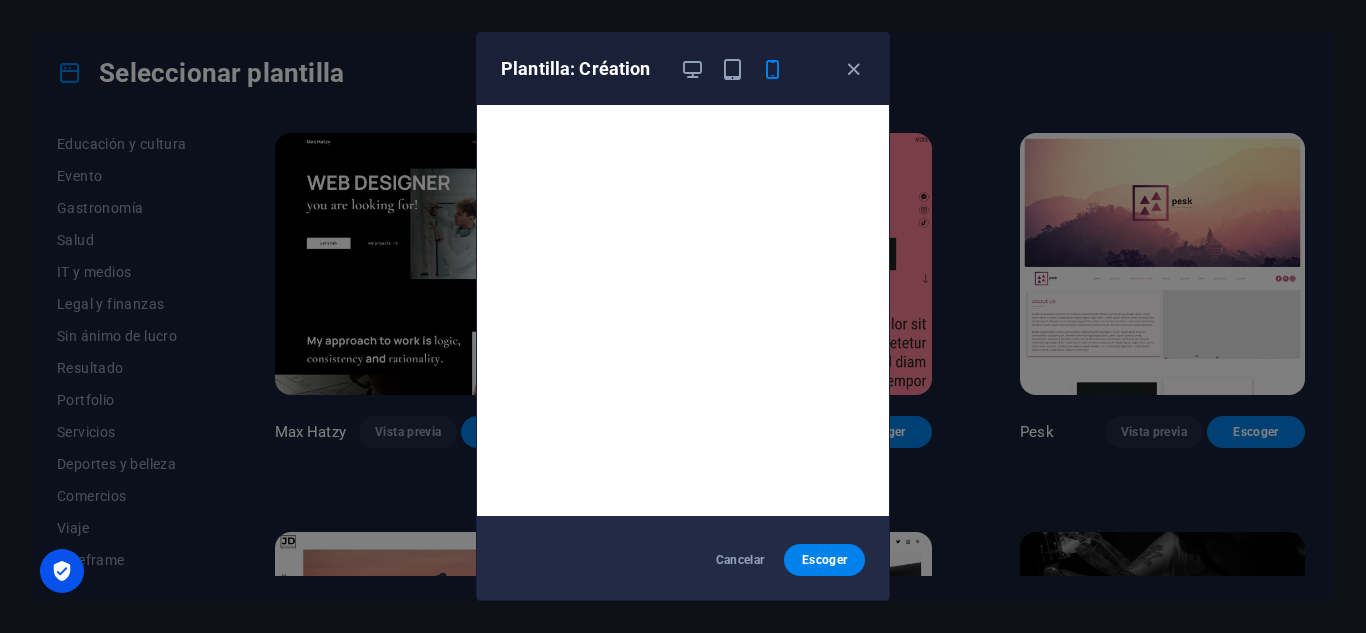 scroll, scrollTop: 5, scrollLeft: 0, axis: vertical 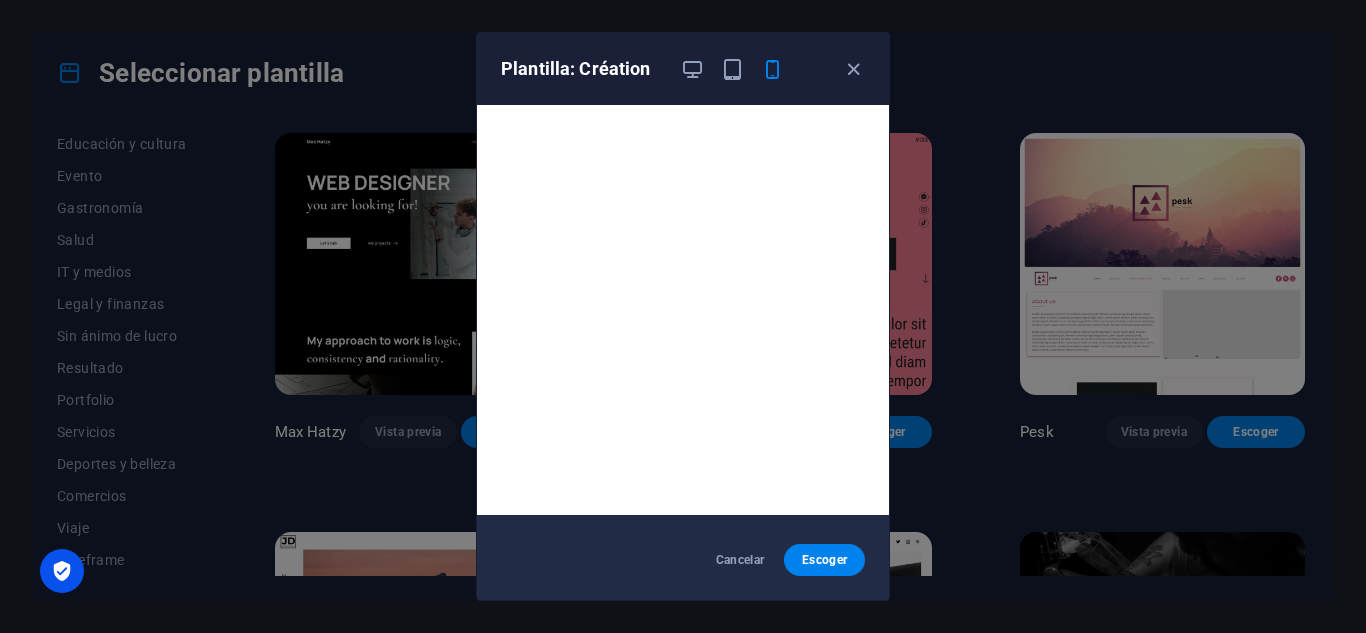 click at bounding box center (732, 69) 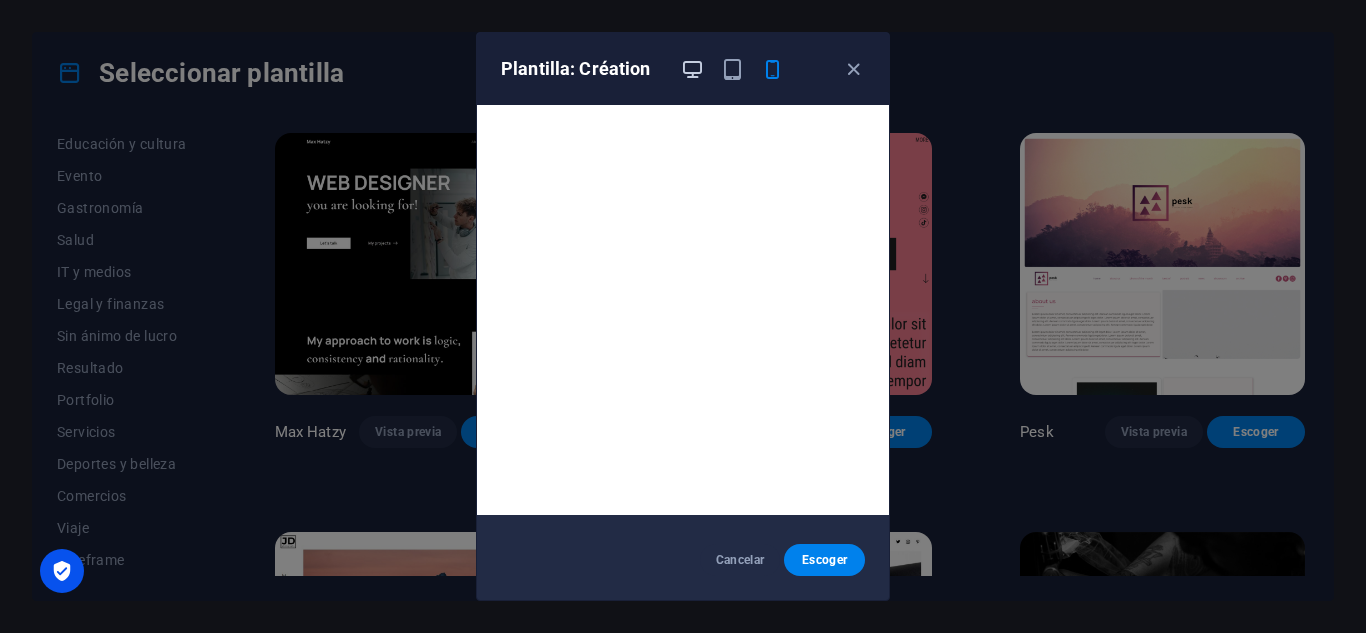 click at bounding box center [692, 69] 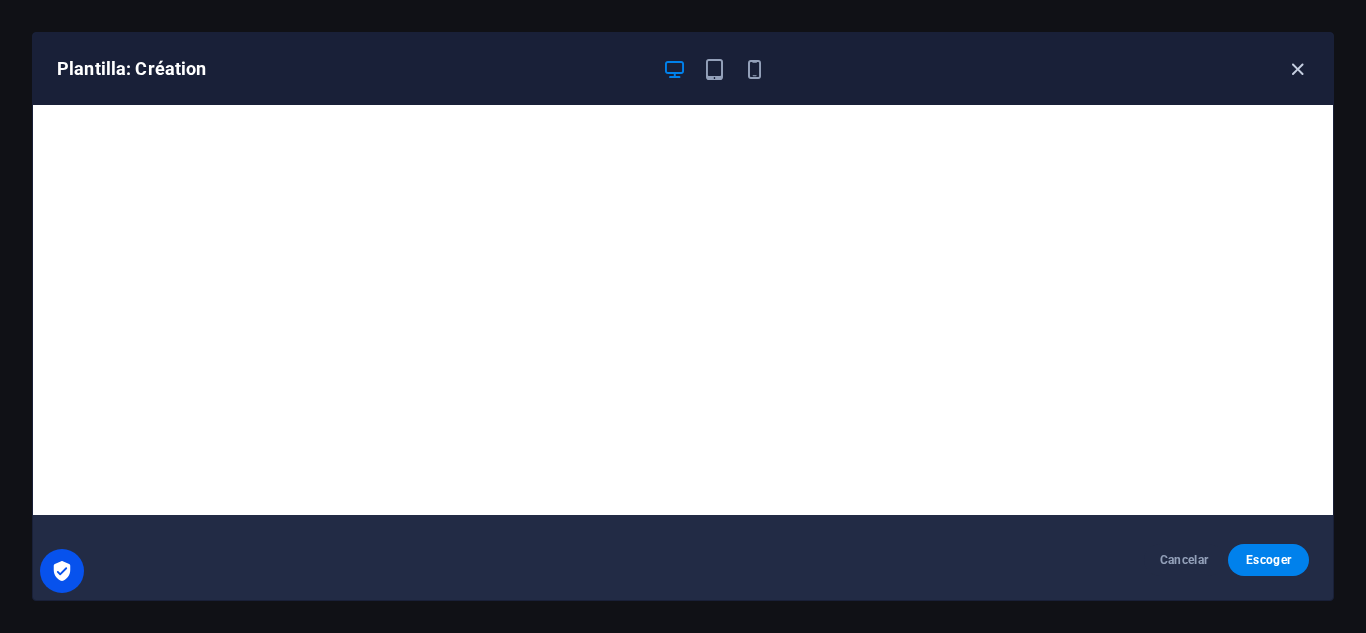 click at bounding box center [1297, 69] 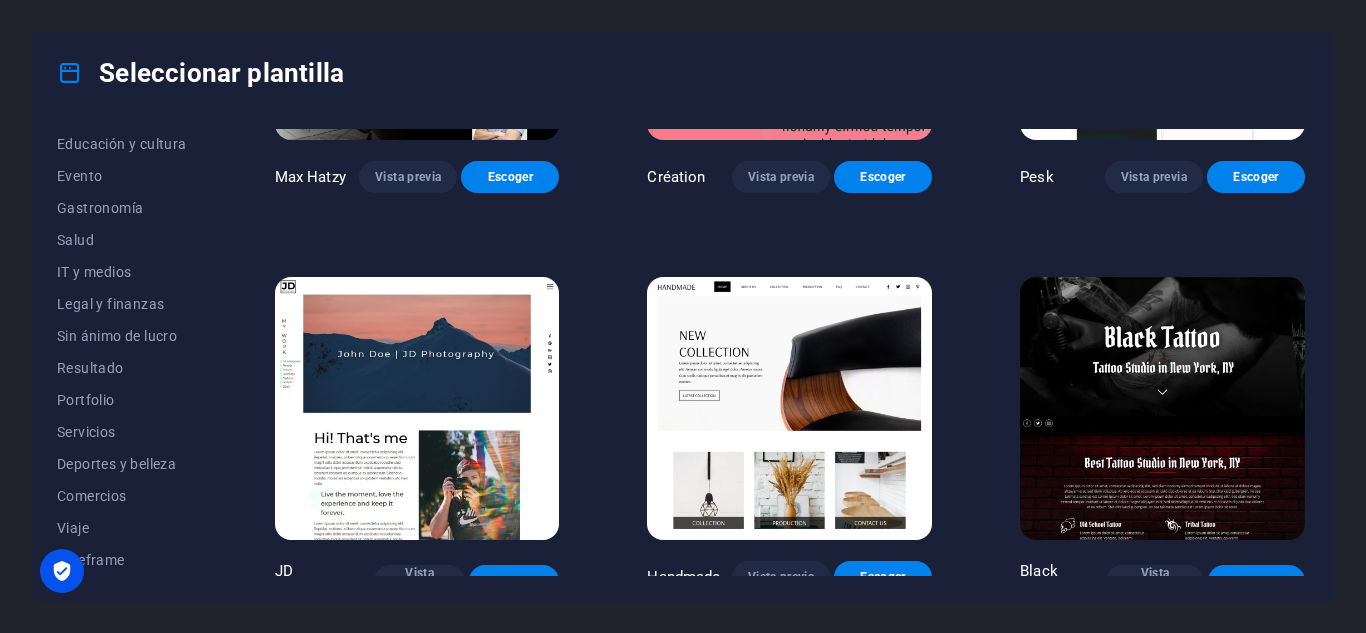 scroll, scrollTop: 300, scrollLeft: 0, axis: vertical 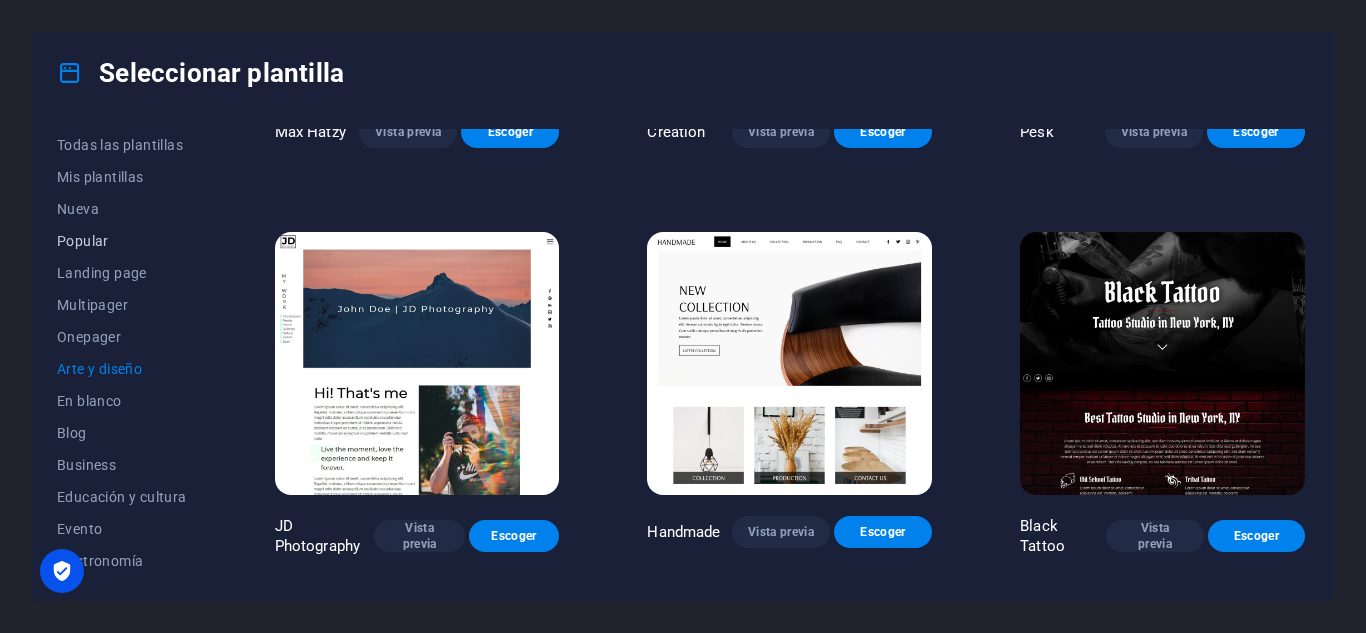 click on "Popular" at bounding box center (122, 241) 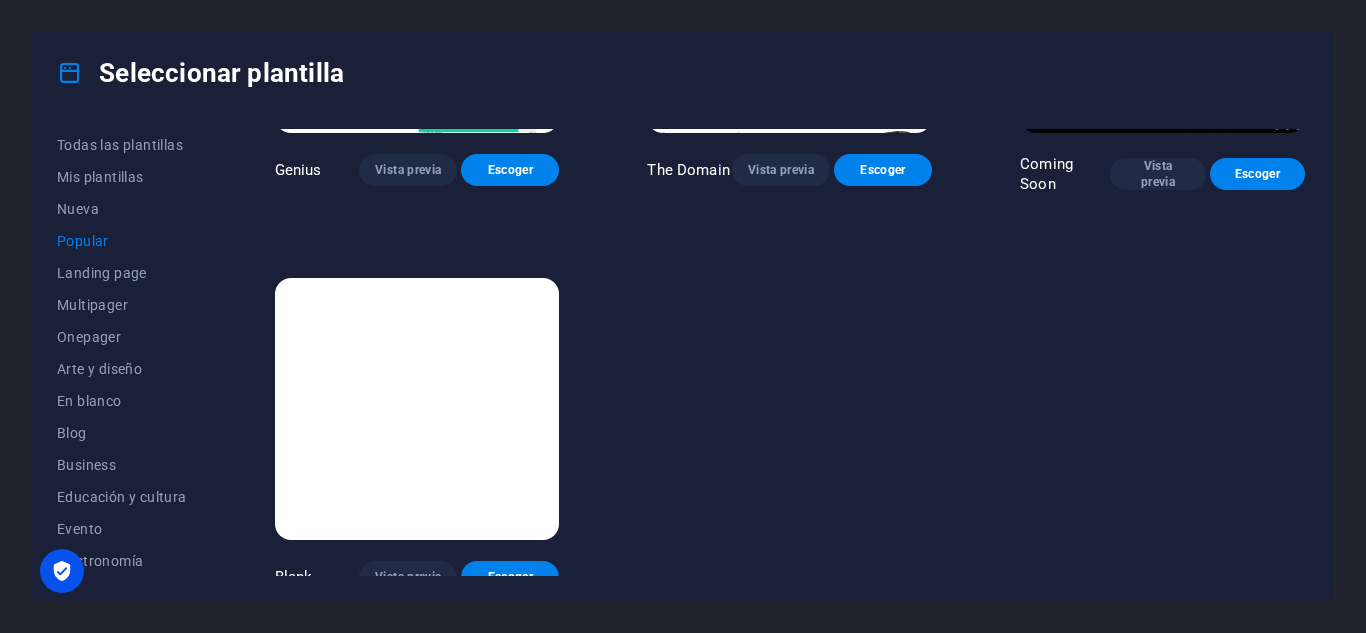 scroll, scrollTop: 1880, scrollLeft: 0, axis: vertical 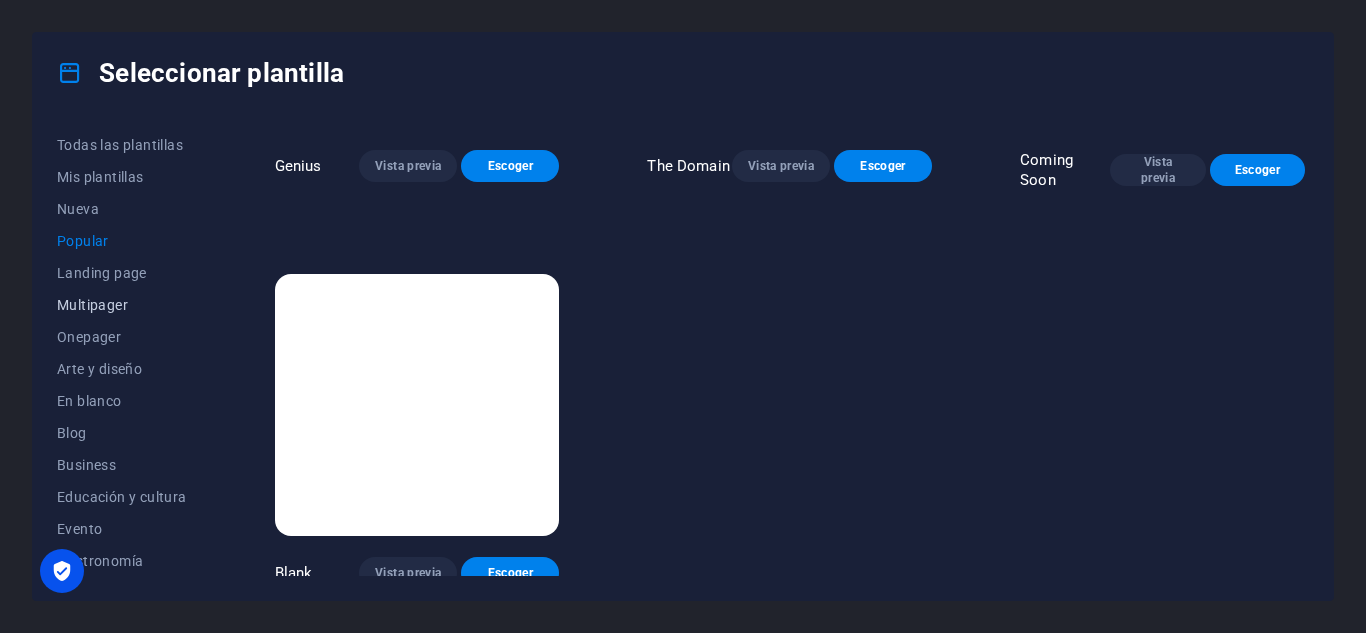 click on "Multipager" at bounding box center [122, 305] 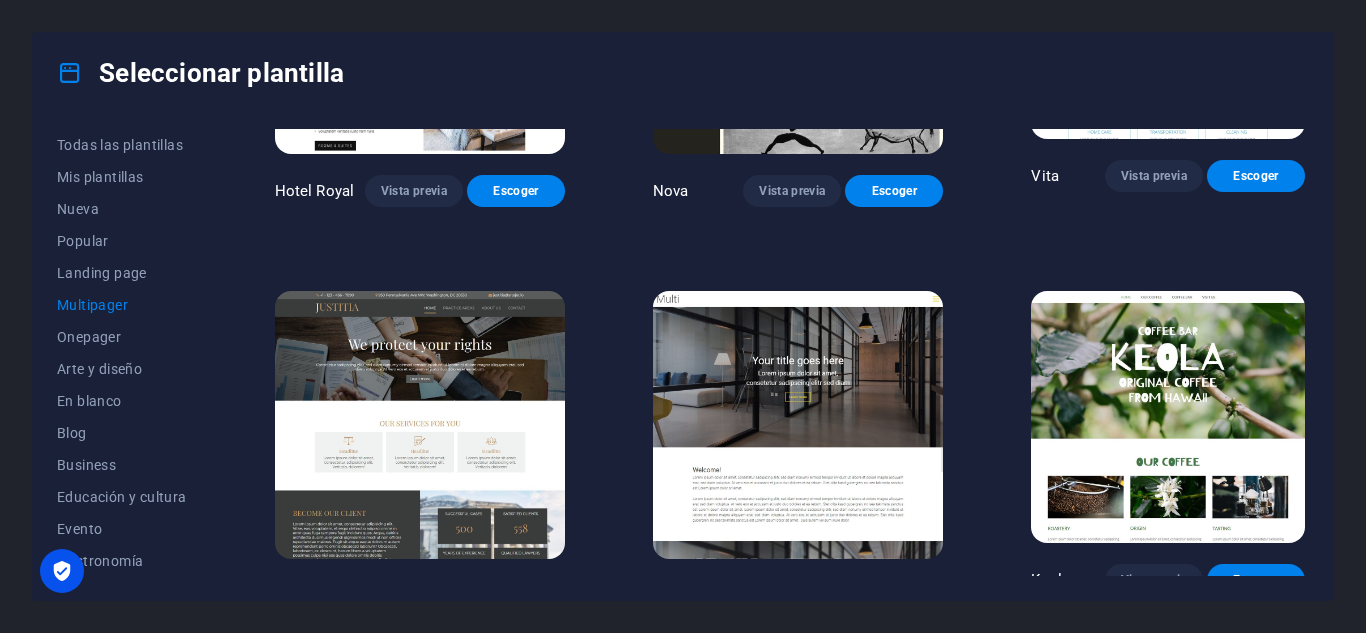 scroll, scrollTop: 7531, scrollLeft: 0, axis: vertical 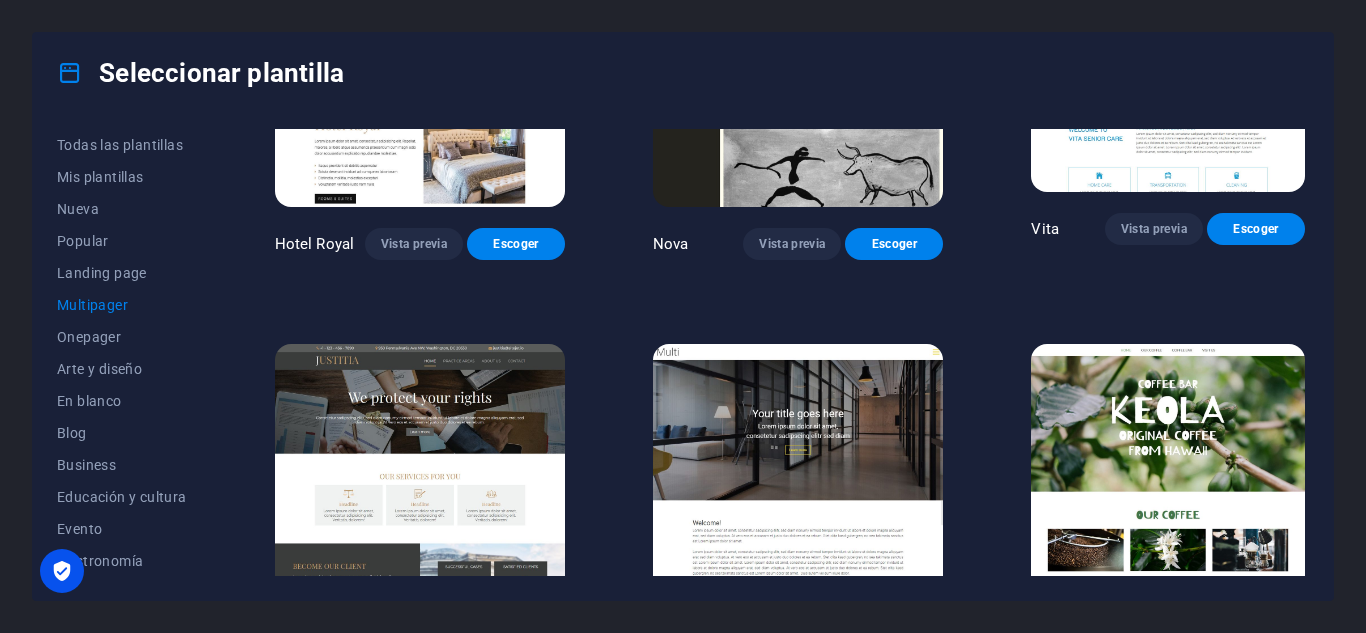 click at bounding box center (798, 478) 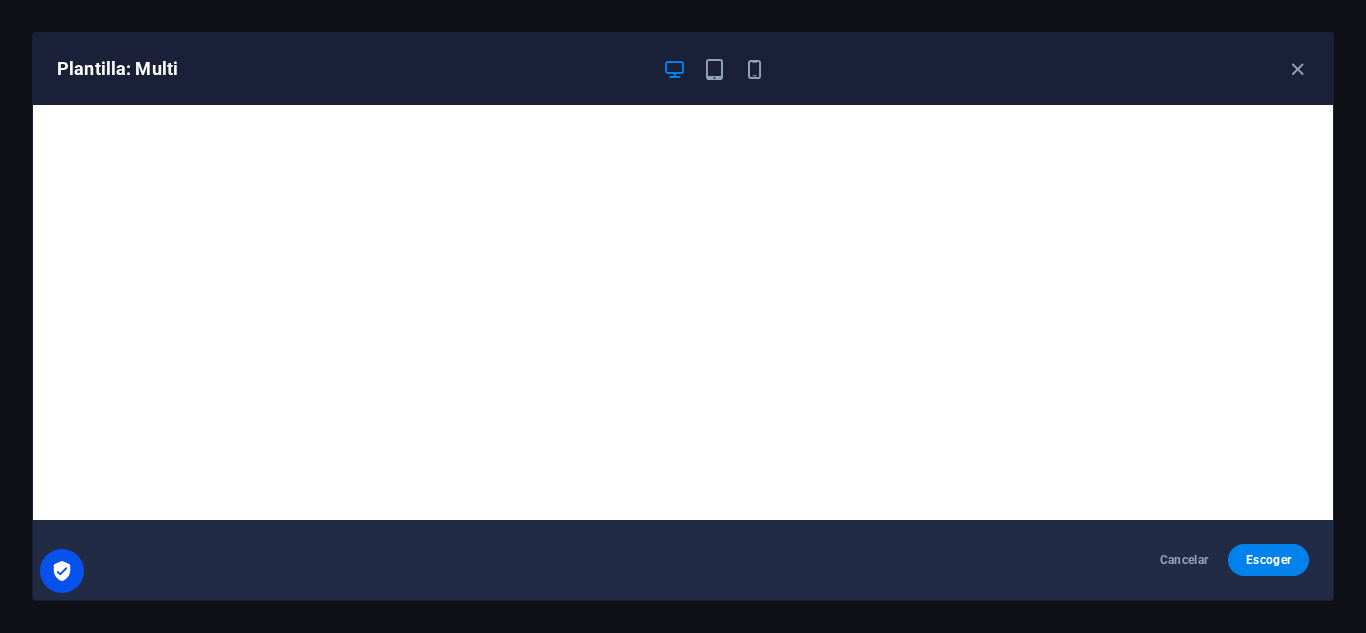 scroll, scrollTop: 5, scrollLeft: 0, axis: vertical 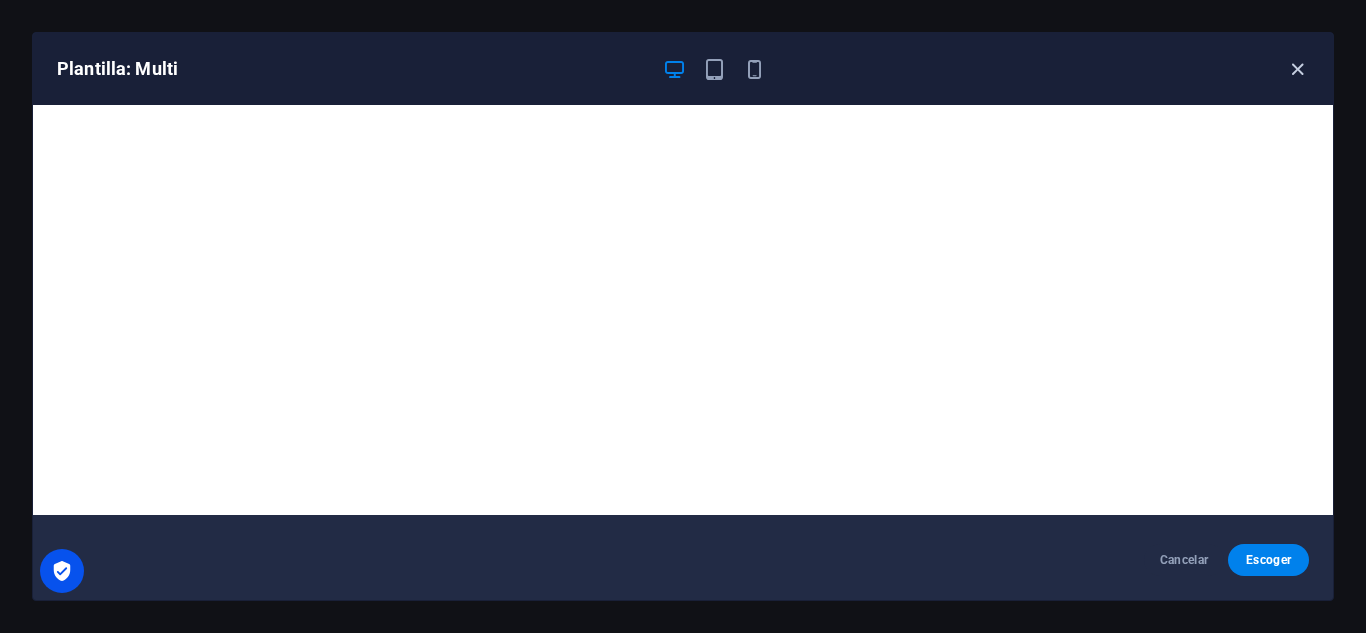 click at bounding box center (1297, 69) 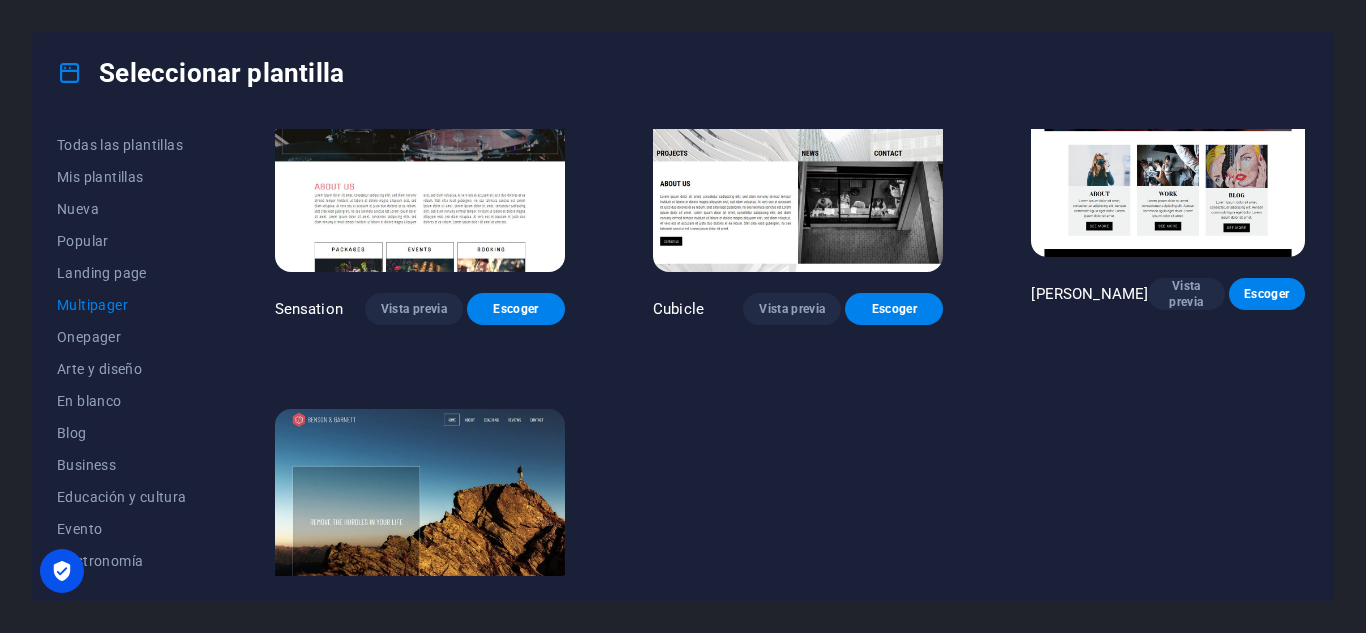 scroll, scrollTop: 8331, scrollLeft: 0, axis: vertical 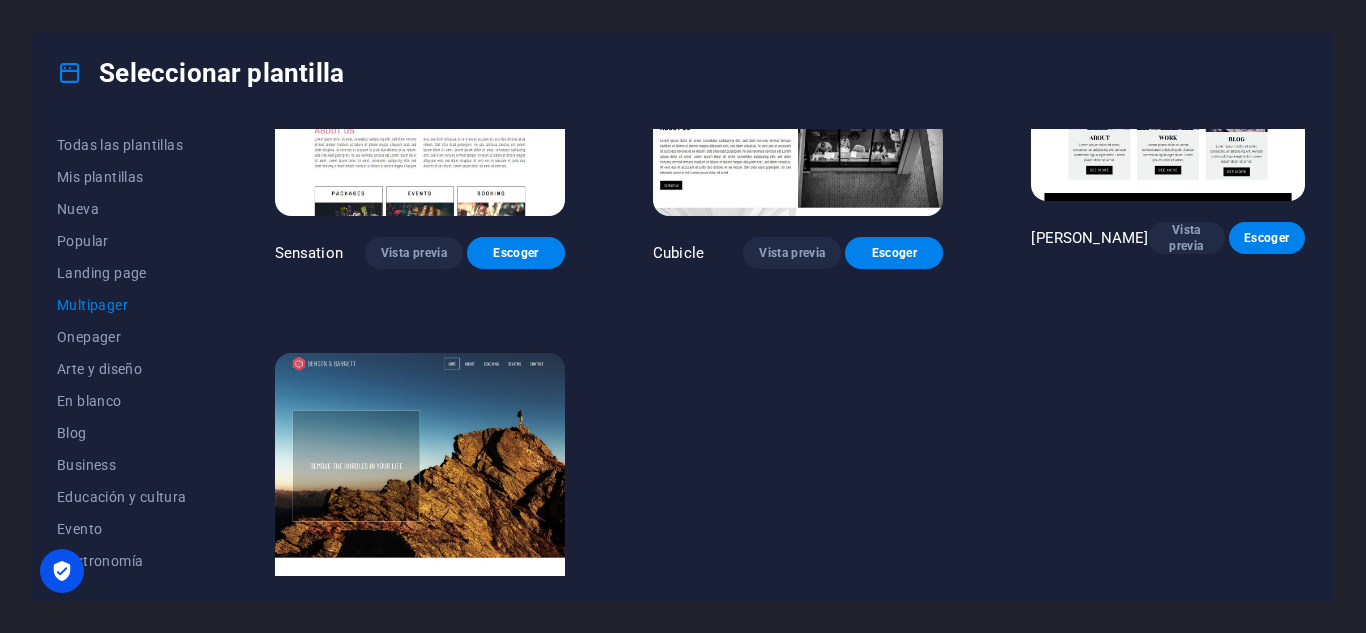 click at bounding box center [420, 487] 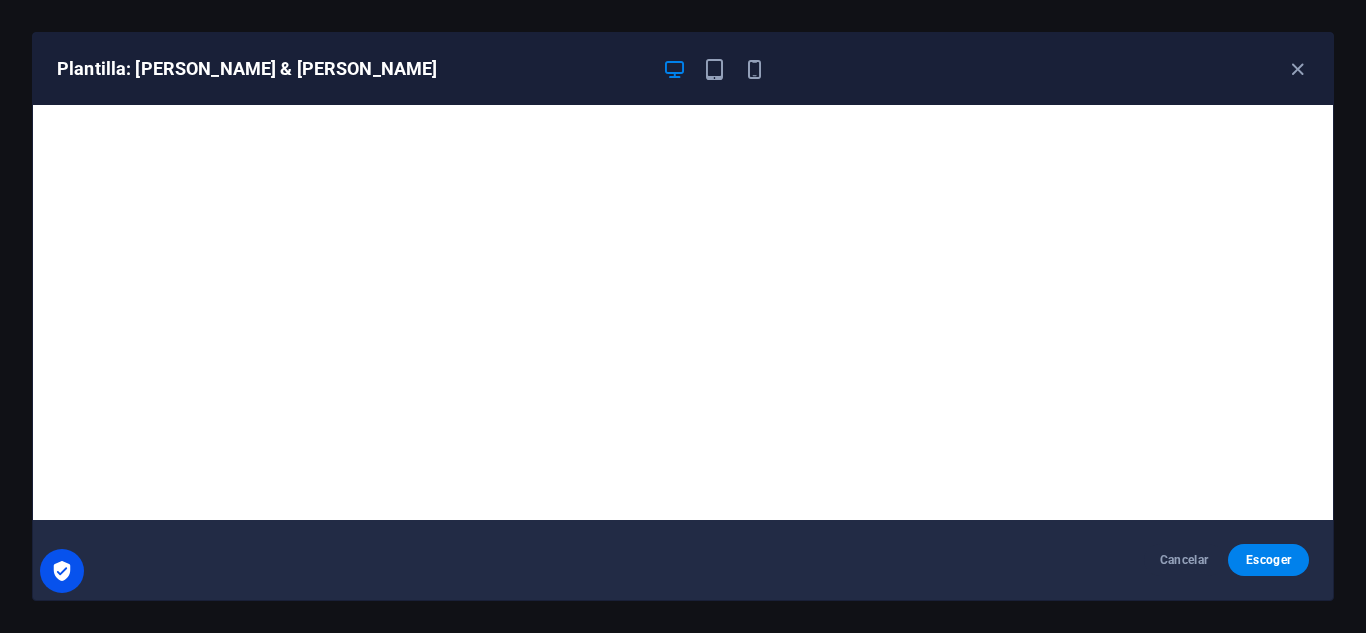 scroll, scrollTop: 5, scrollLeft: 0, axis: vertical 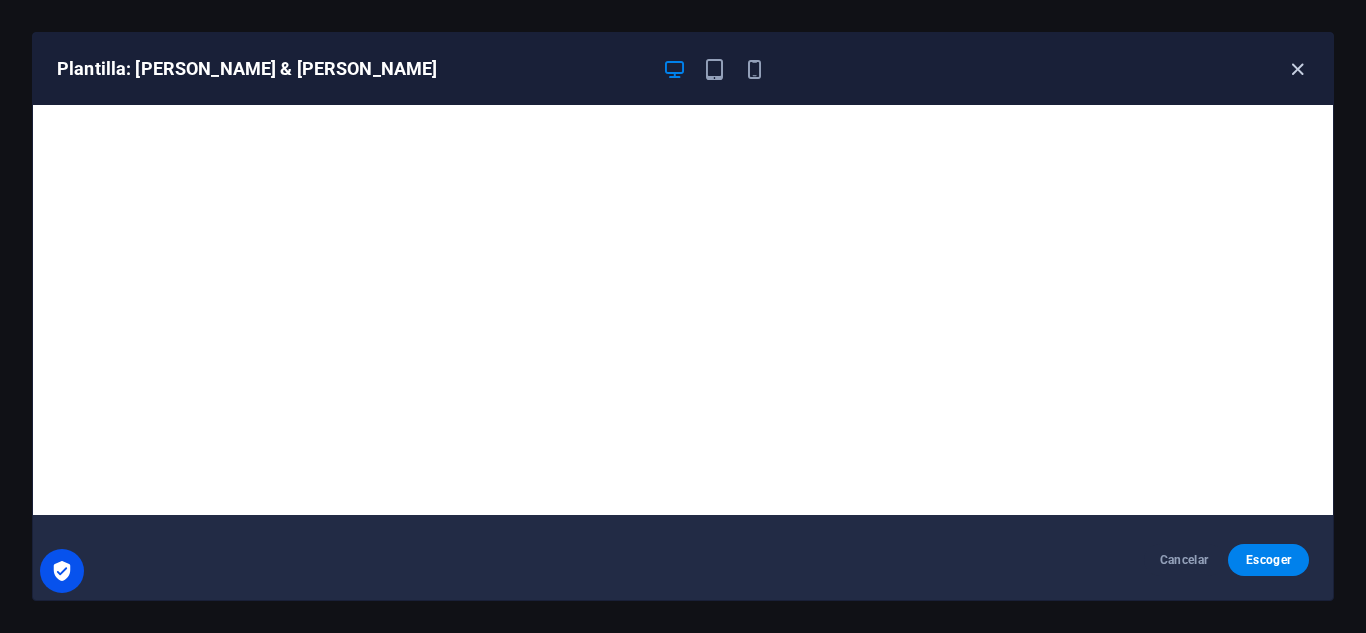 click at bounding box center (1297, 69) 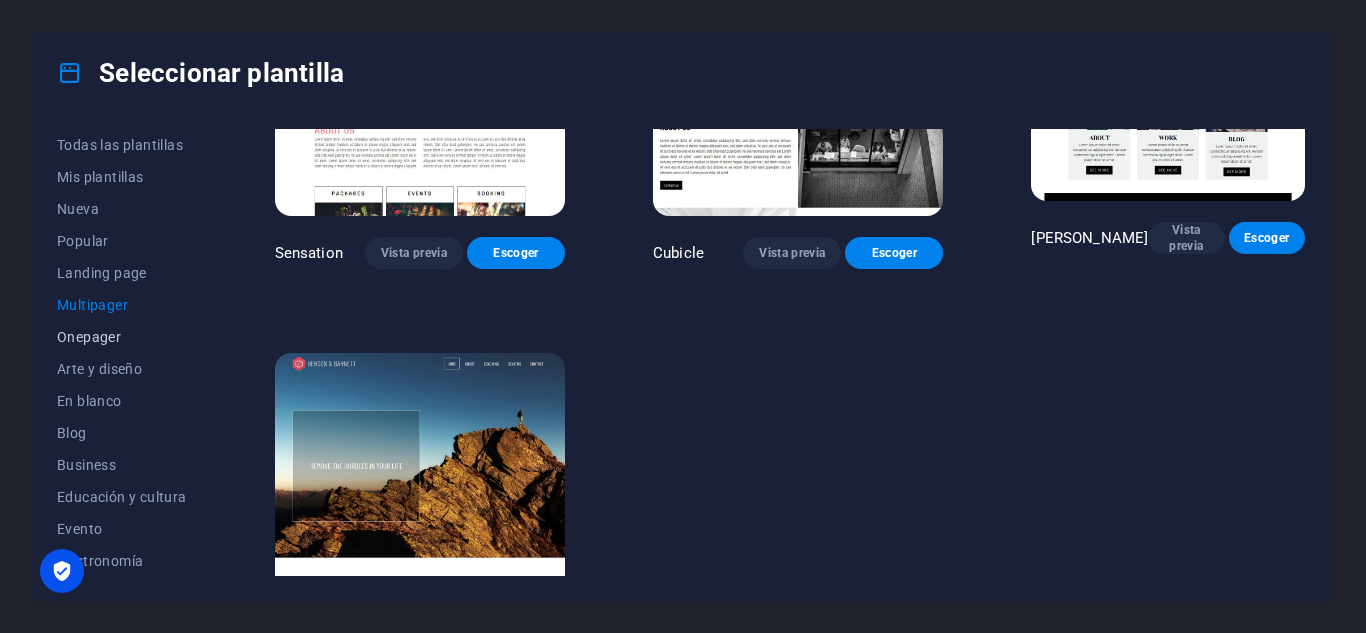 click on "Onepager" at bounding box center (122, 337) 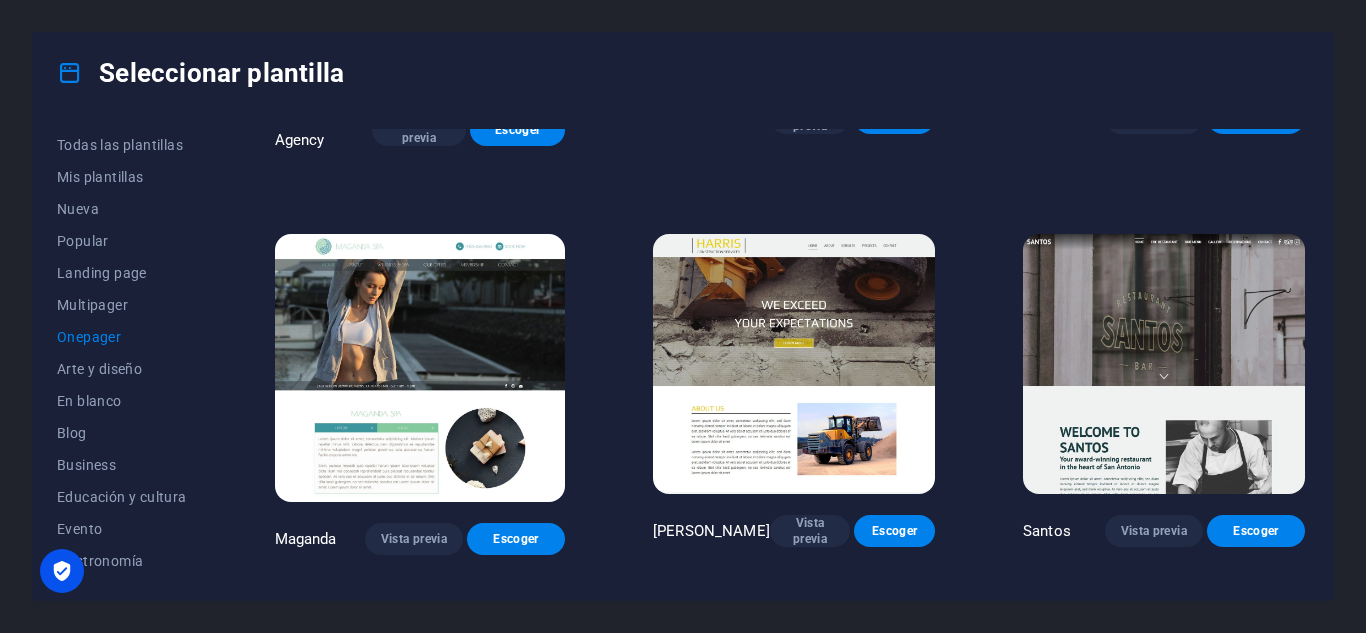 scroll, scrollTop: 8769, scrollLeft: 0, axis: vertical 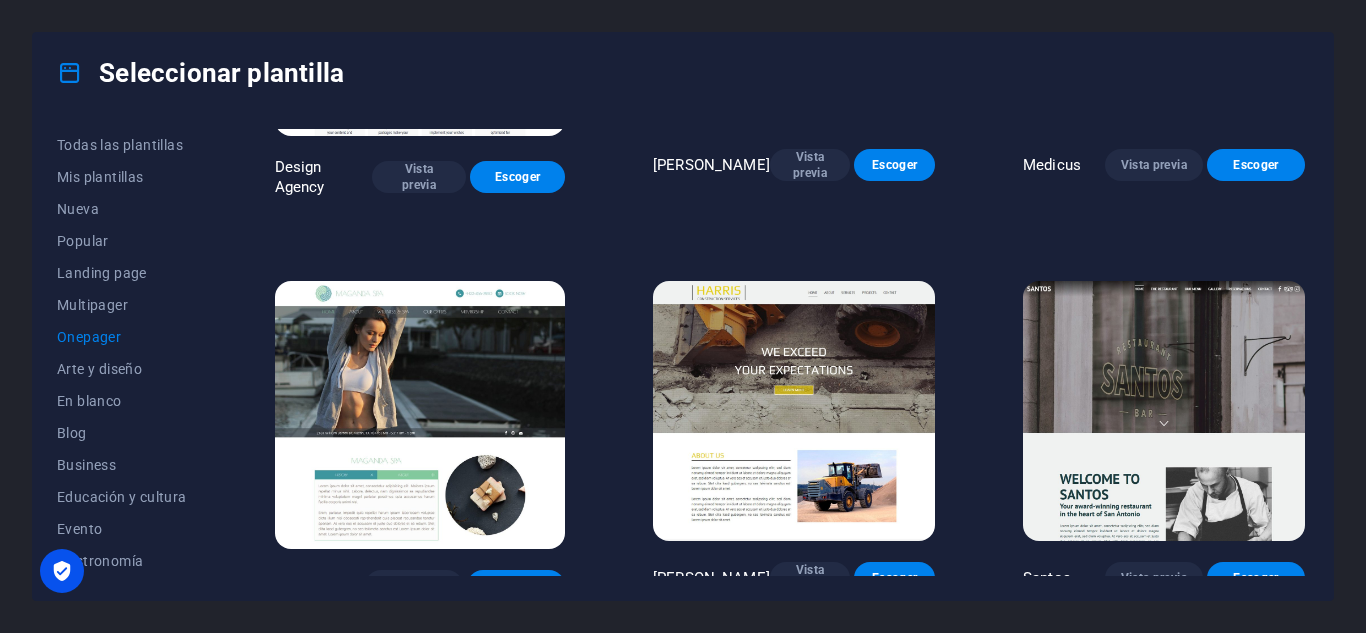 click at bounding box center [794, 411] 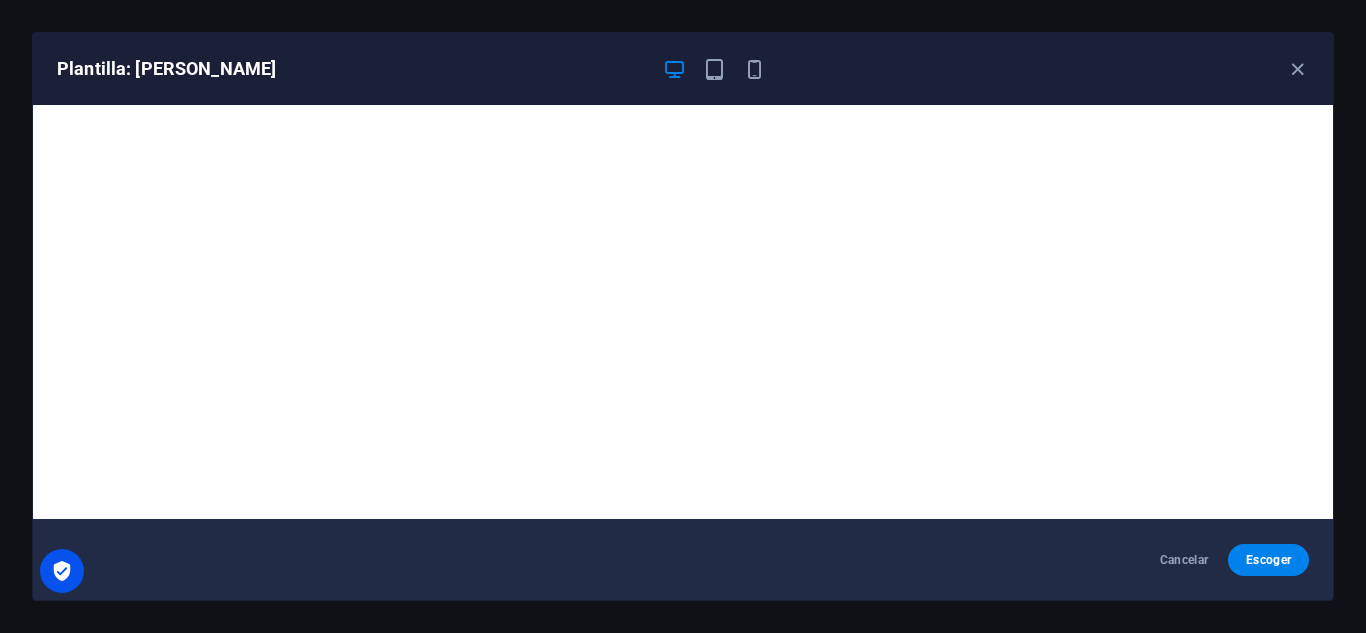 scroll, scrollTop: 0, scrollLeft: 0, axis: both 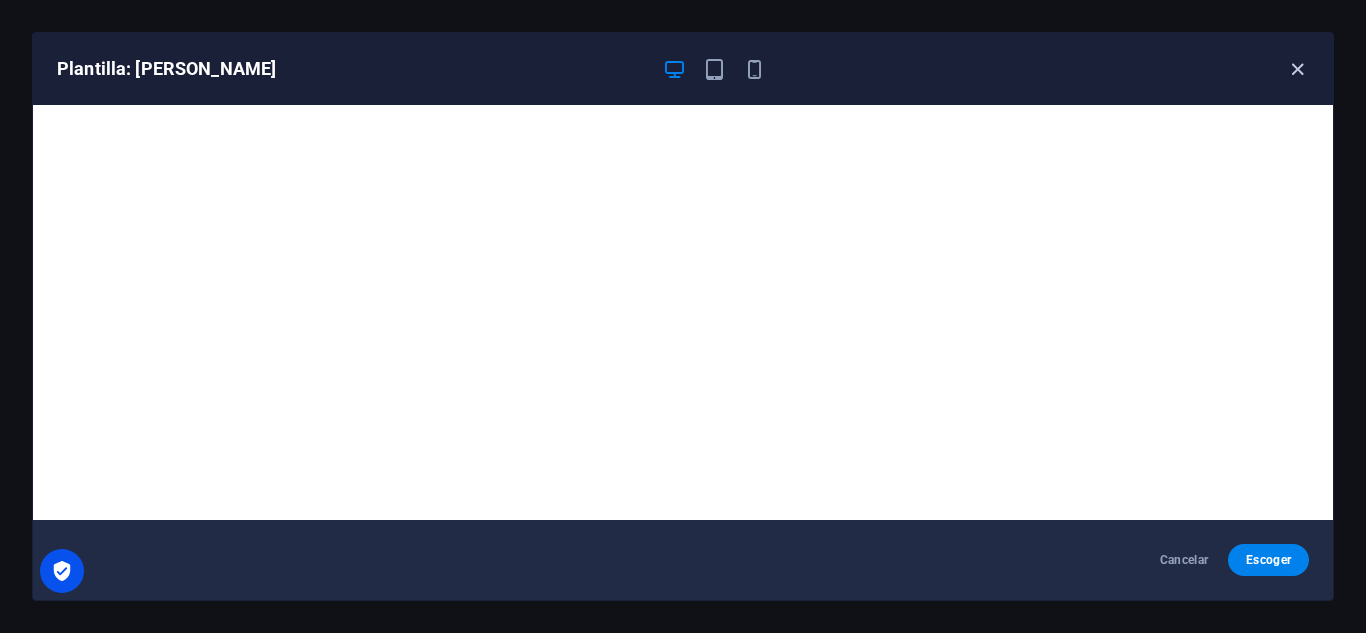 click at bounding box center (1297, 69) 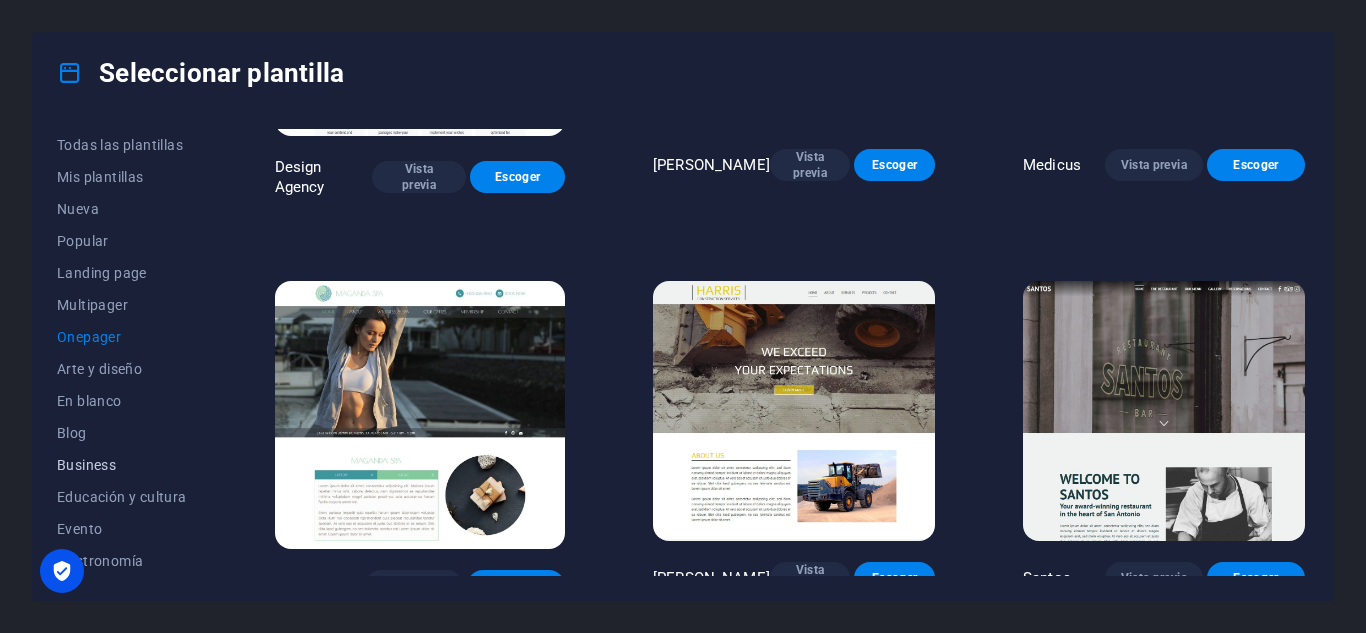 click on "Business" at bounding box center [122, 465] 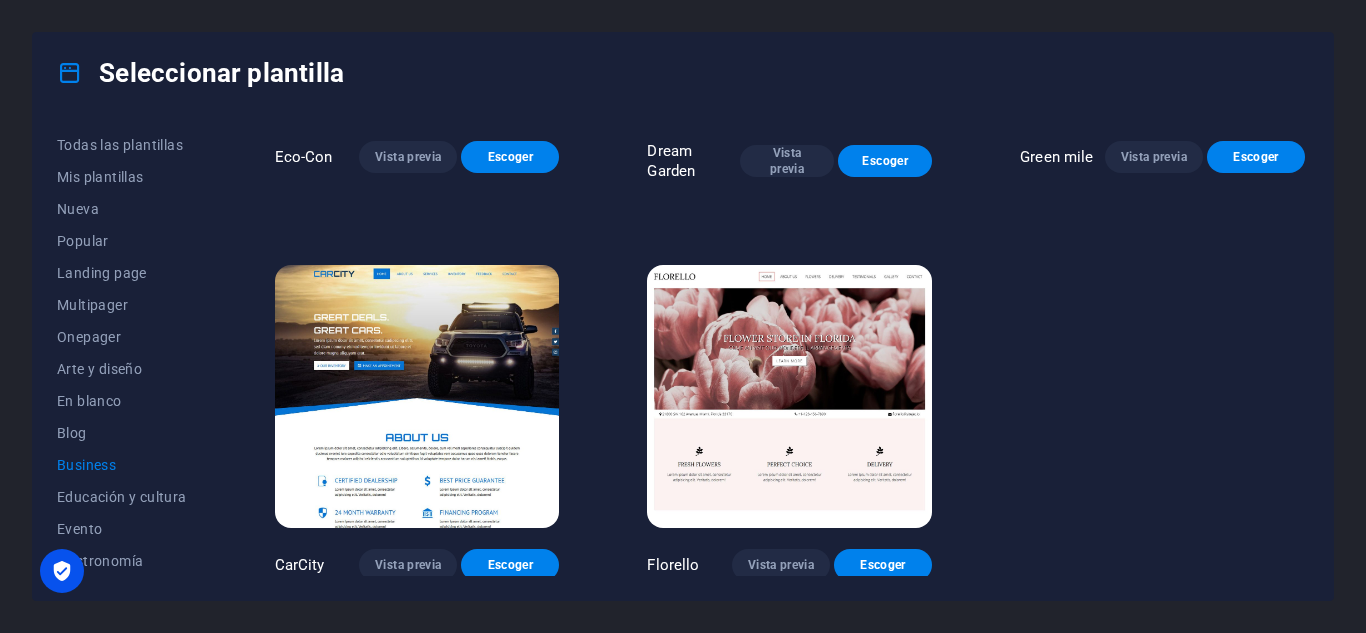 click at bounding box center (417, 396) 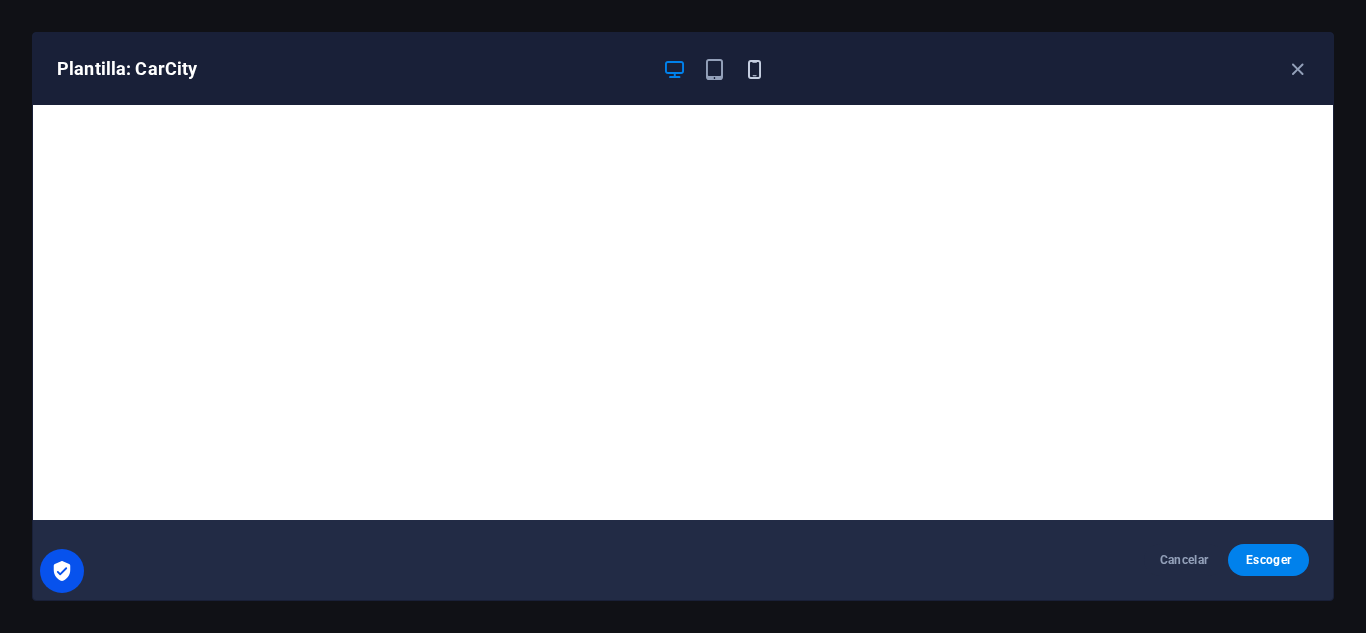 click at bounding box center [754, 69] 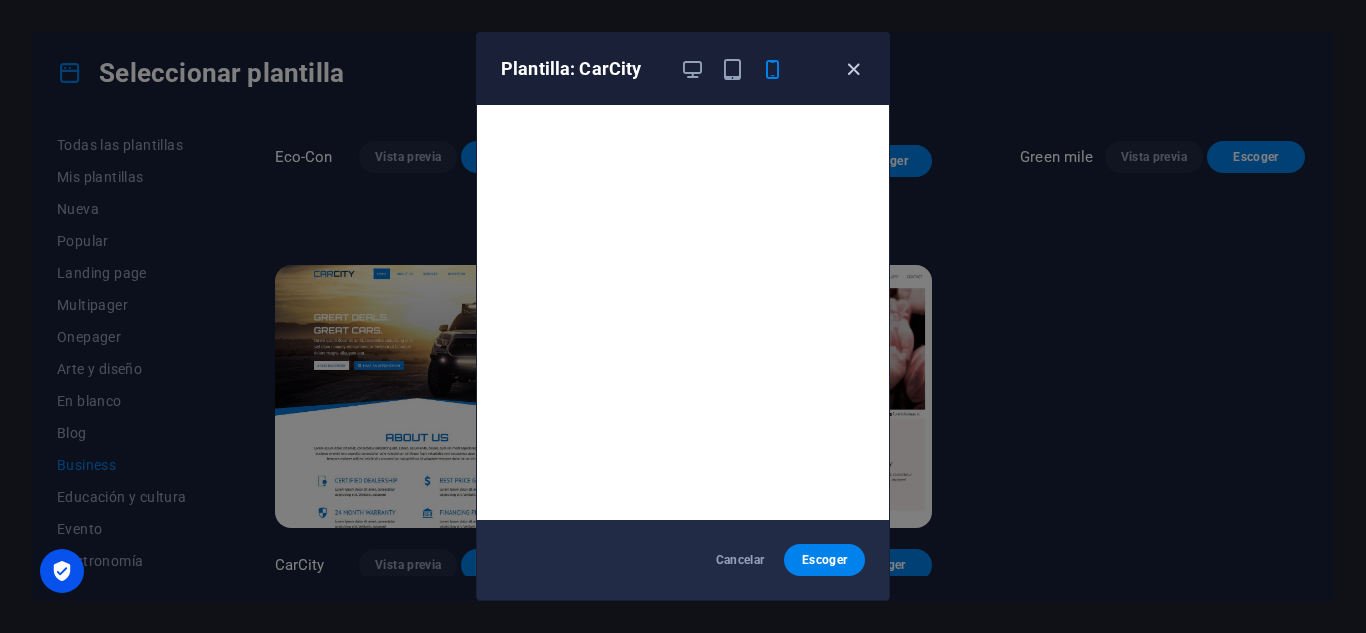 click at bounding box center (853, 69) 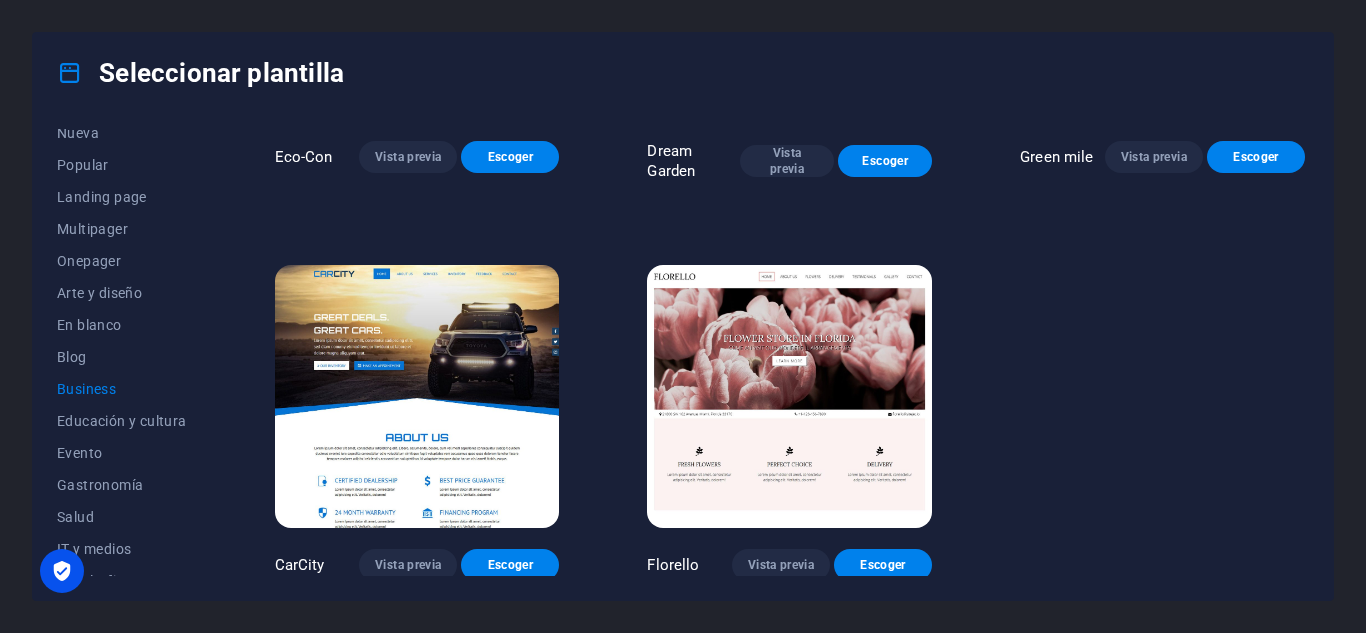 scroll, scrollTop: 200, scrollLeft: 0, axis: vertical 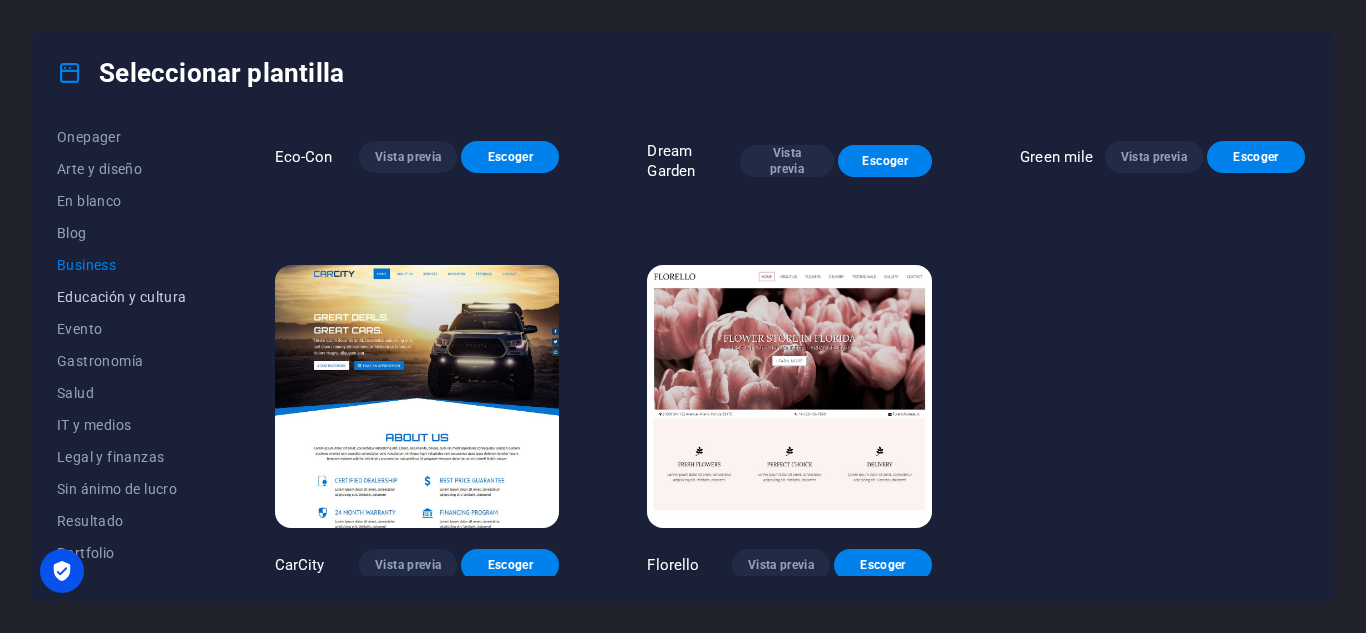 drag, startPoint x: 95, startPoint y: 289, endPoint x: 90, endPoint y: 305, distance: 16.763054 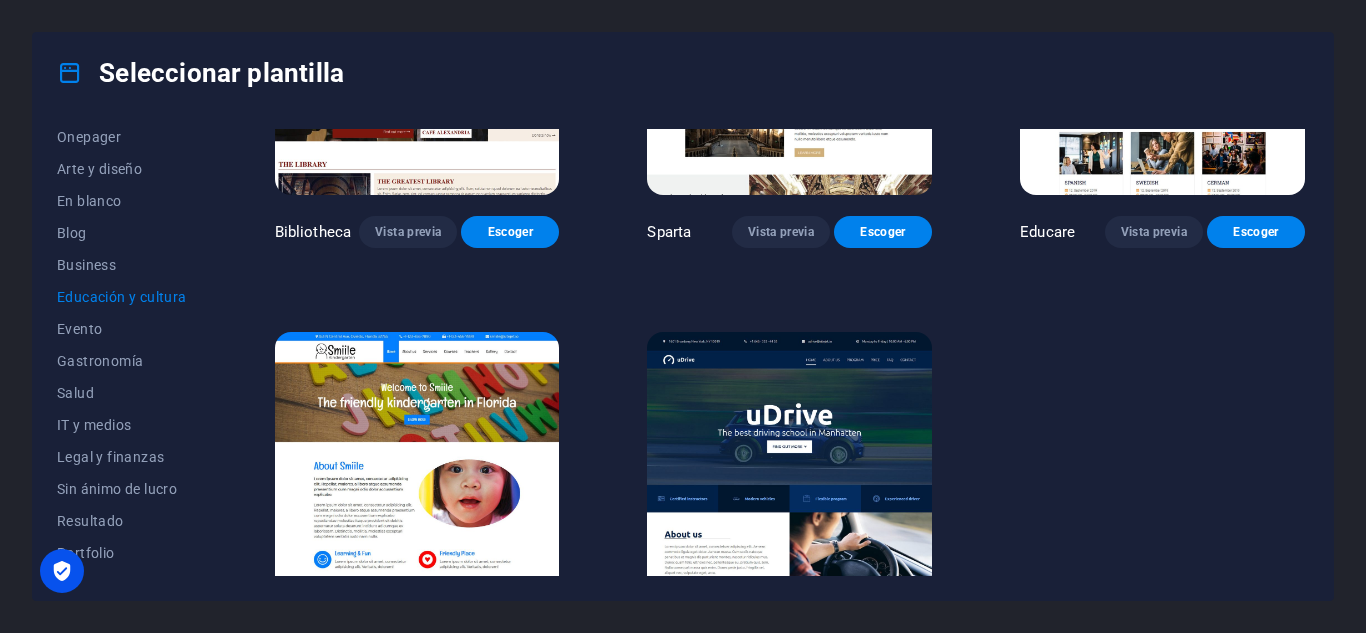 scroll, scrollTop: 673, scrollLeft: 0, axis: vertical 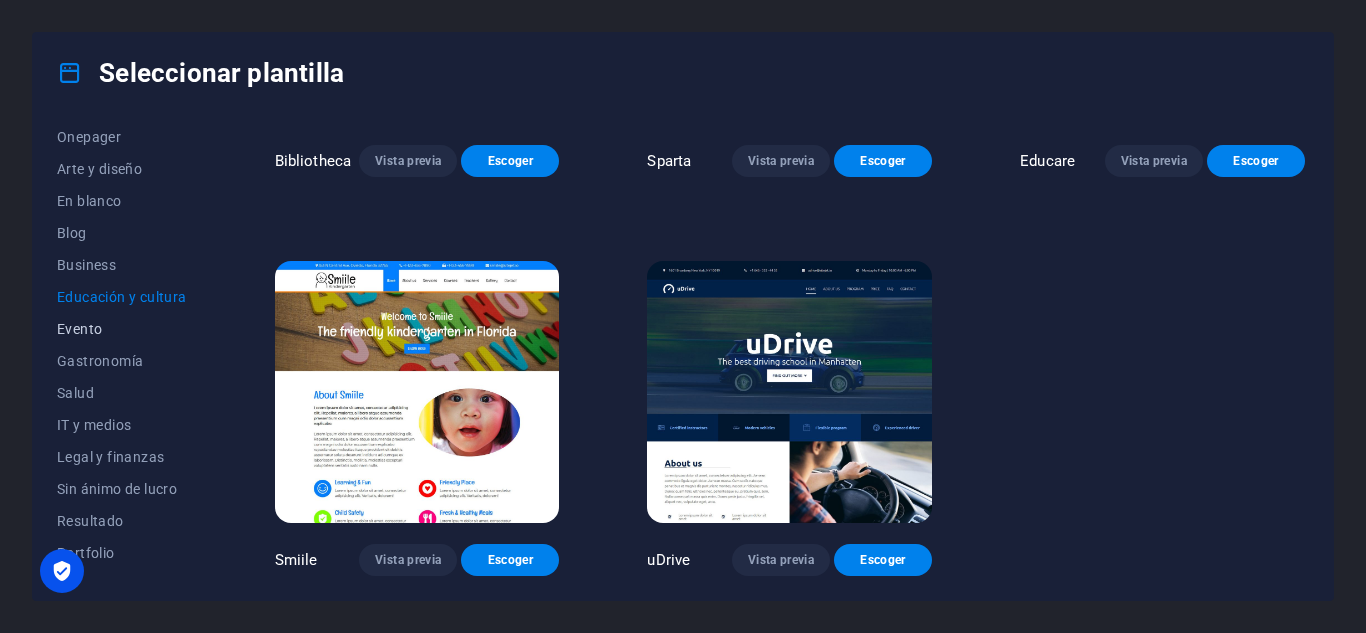 click on "Evento" at bounding box center [122, 329] 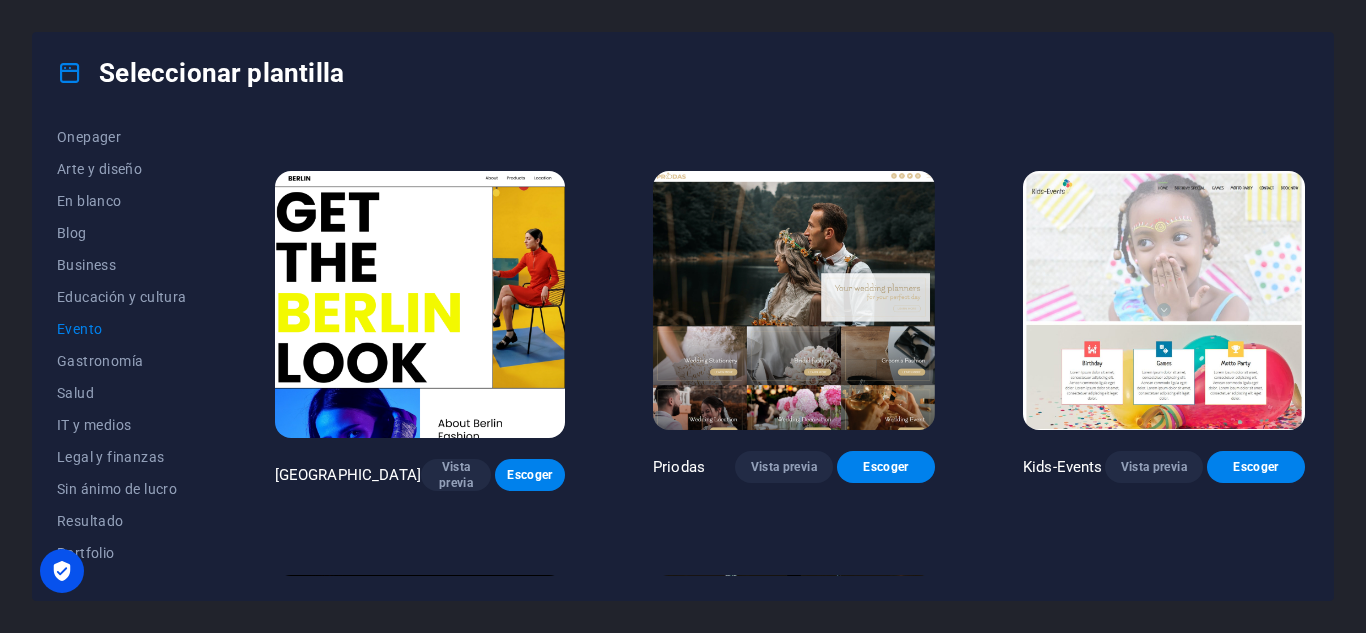 scroll, scrollTop: 400, scrollLeft: 0, axis: vertical 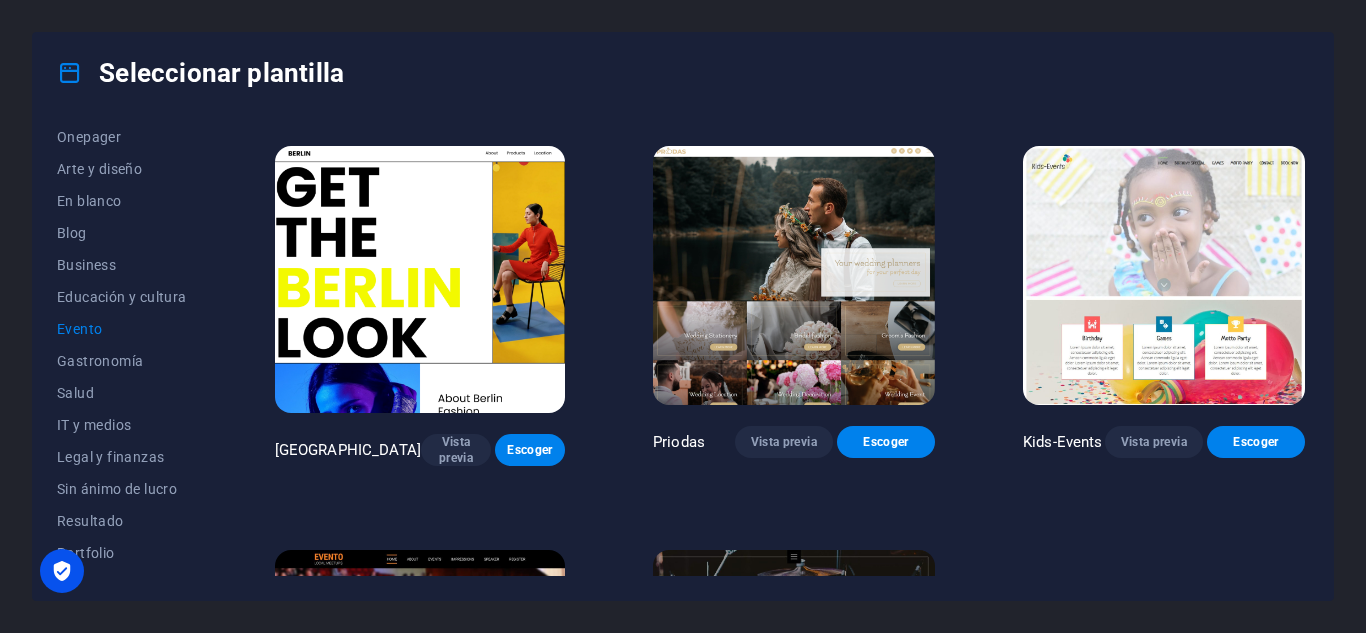 click at bounding box center (420, 280) 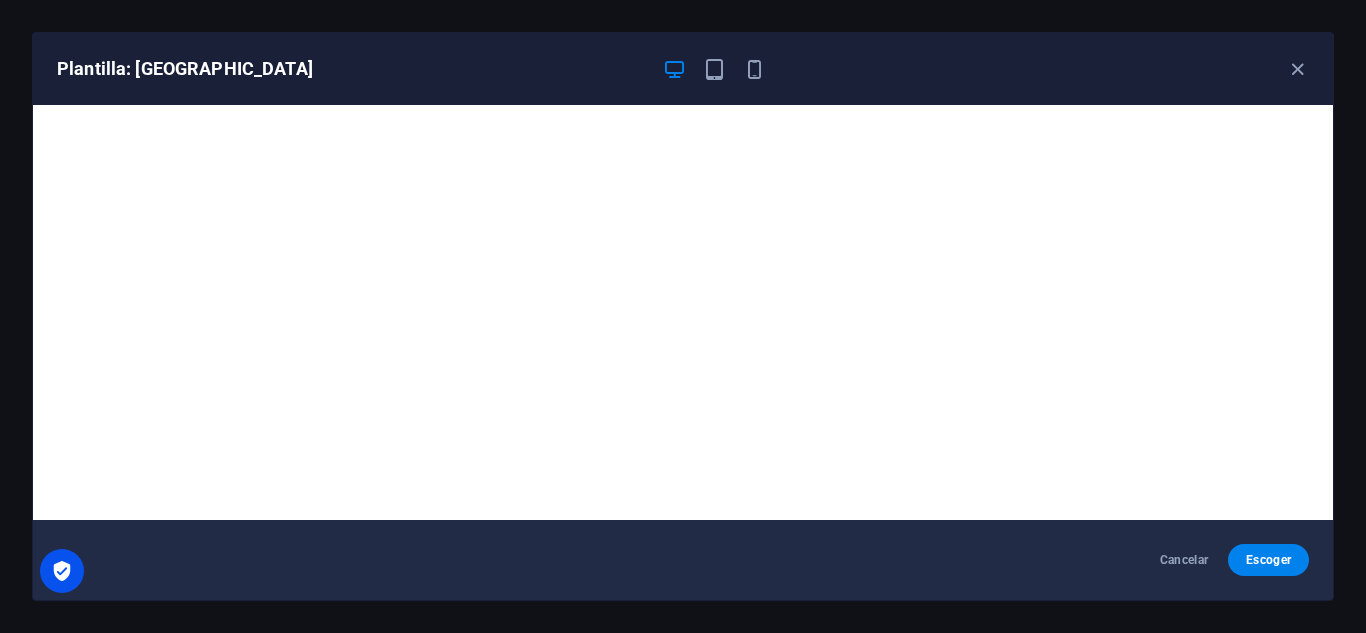 click at bounding box center (674, 69) 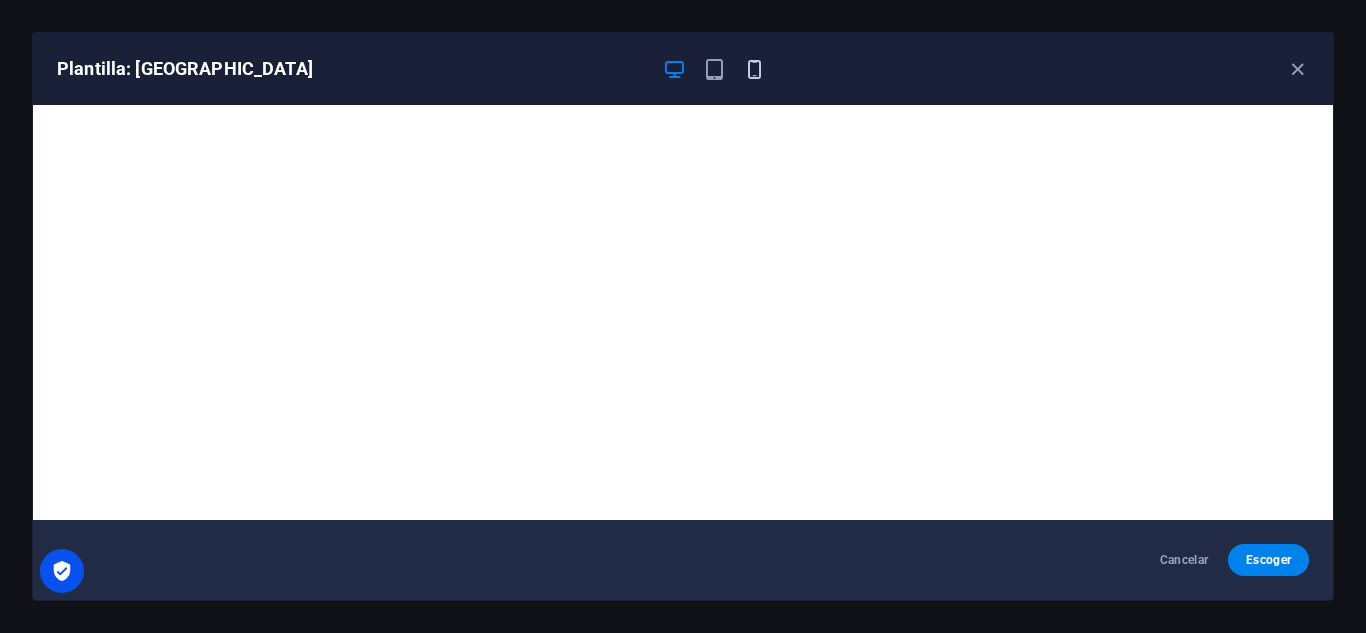 click at bounding box center [754, 69] 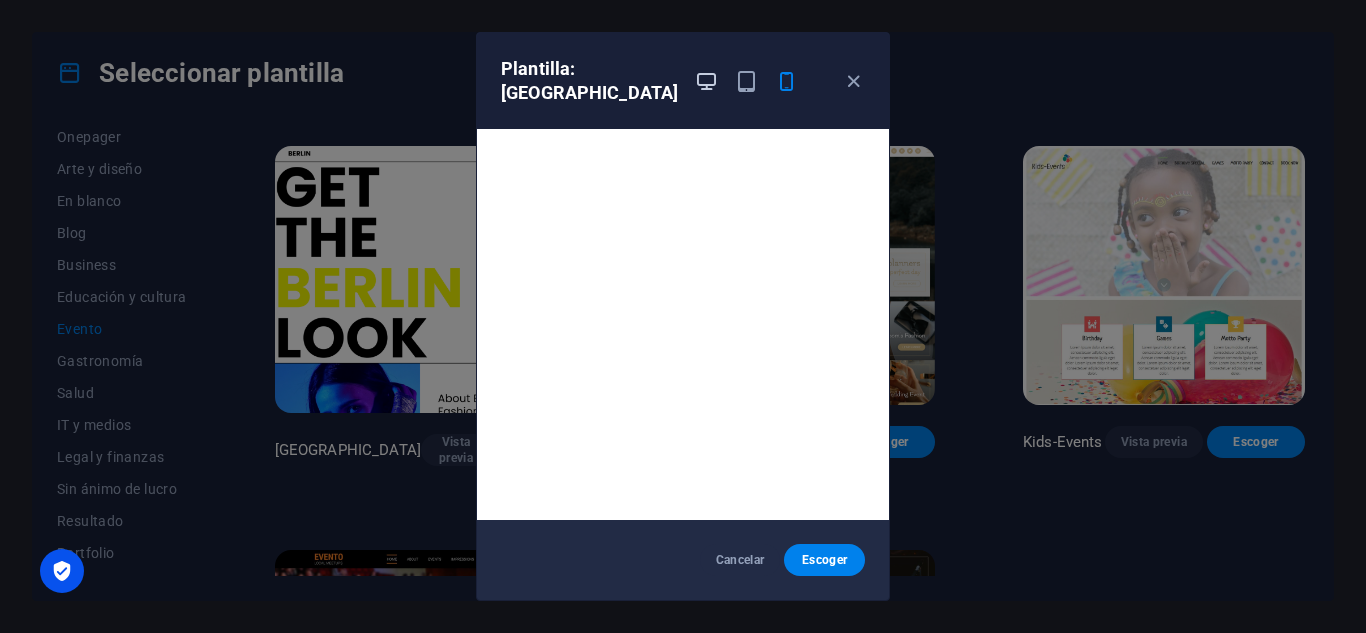 click at bounding box center [706, 81] 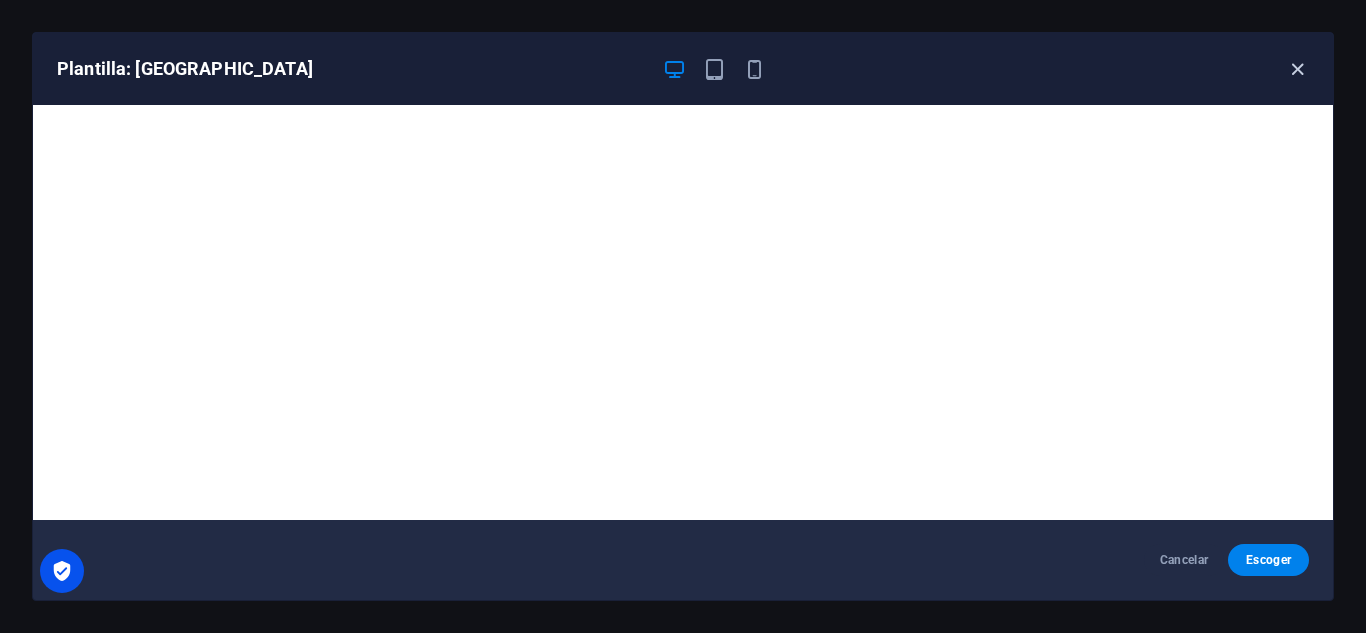 click at bounding box center (1297, 69) 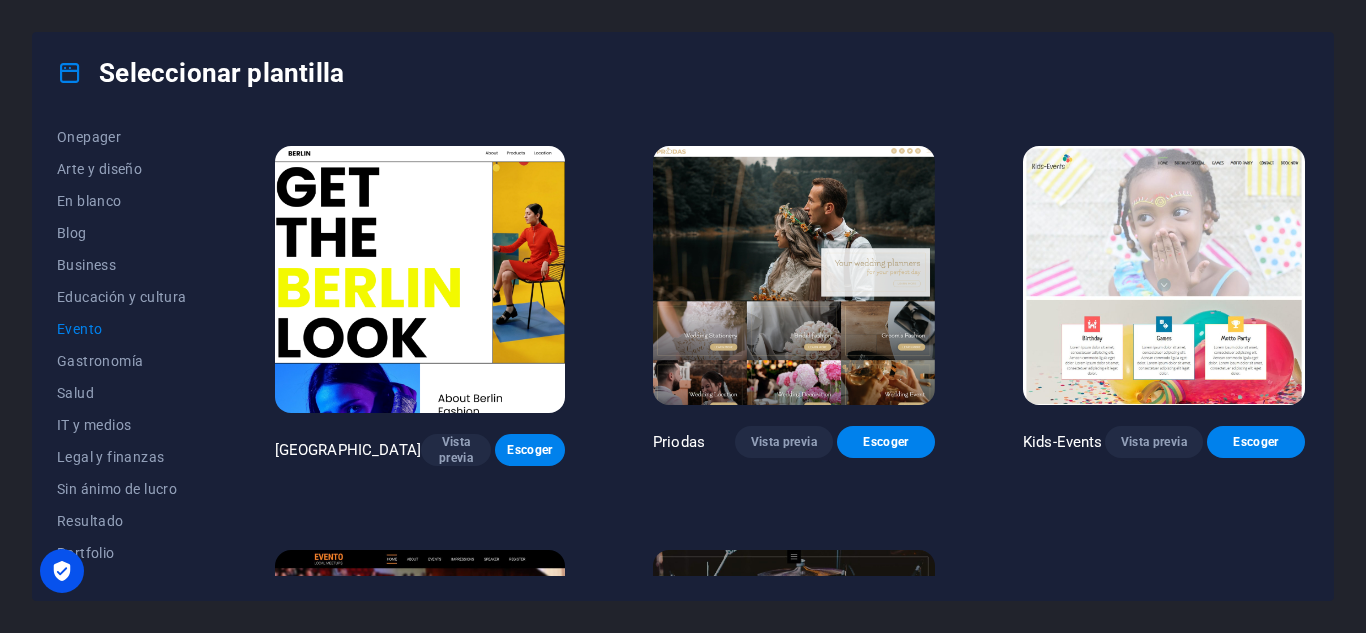 click at bounding box center (1164, 276) 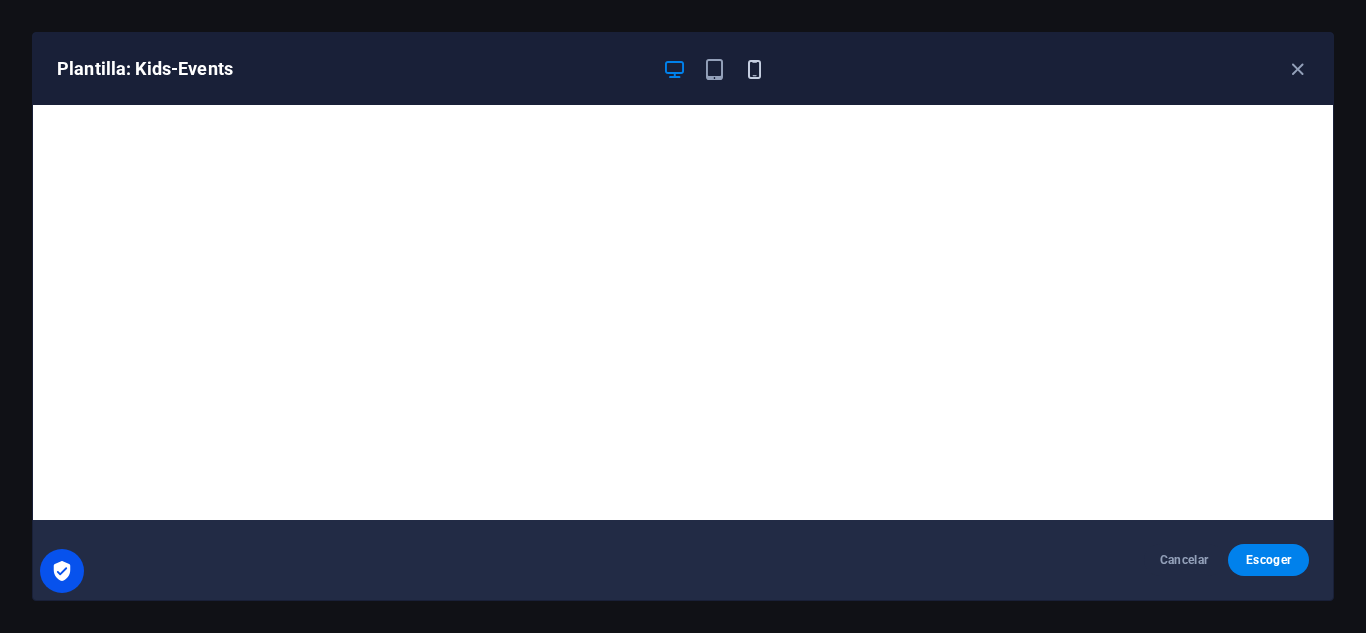 click at bounding box center (754, 69) 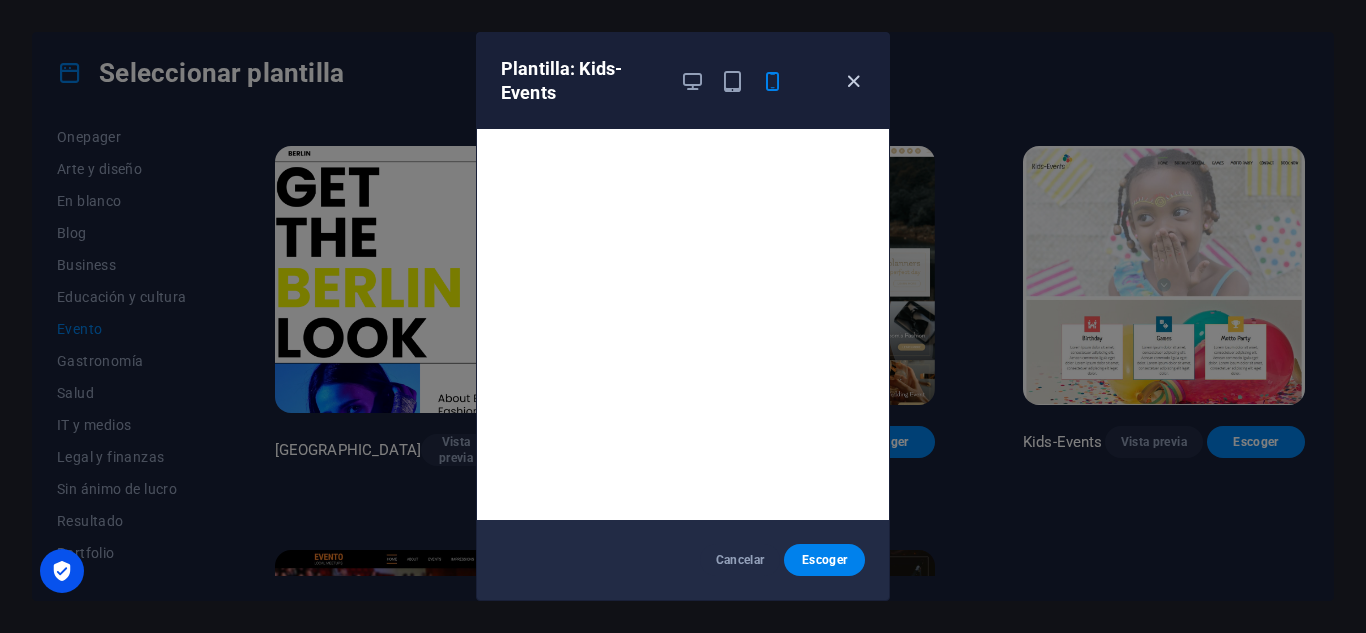 click at bounding box center (853, 81) 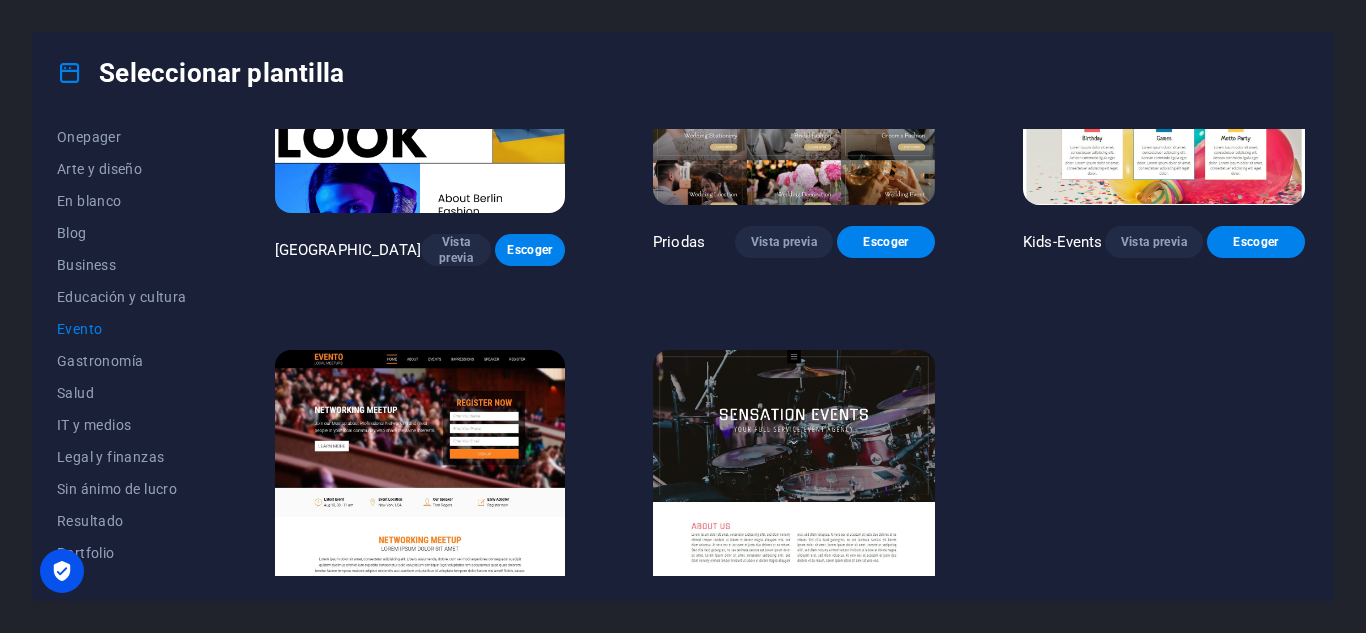 scroll, scrollTop: 680, scrollLeft: 0, axis: vertical 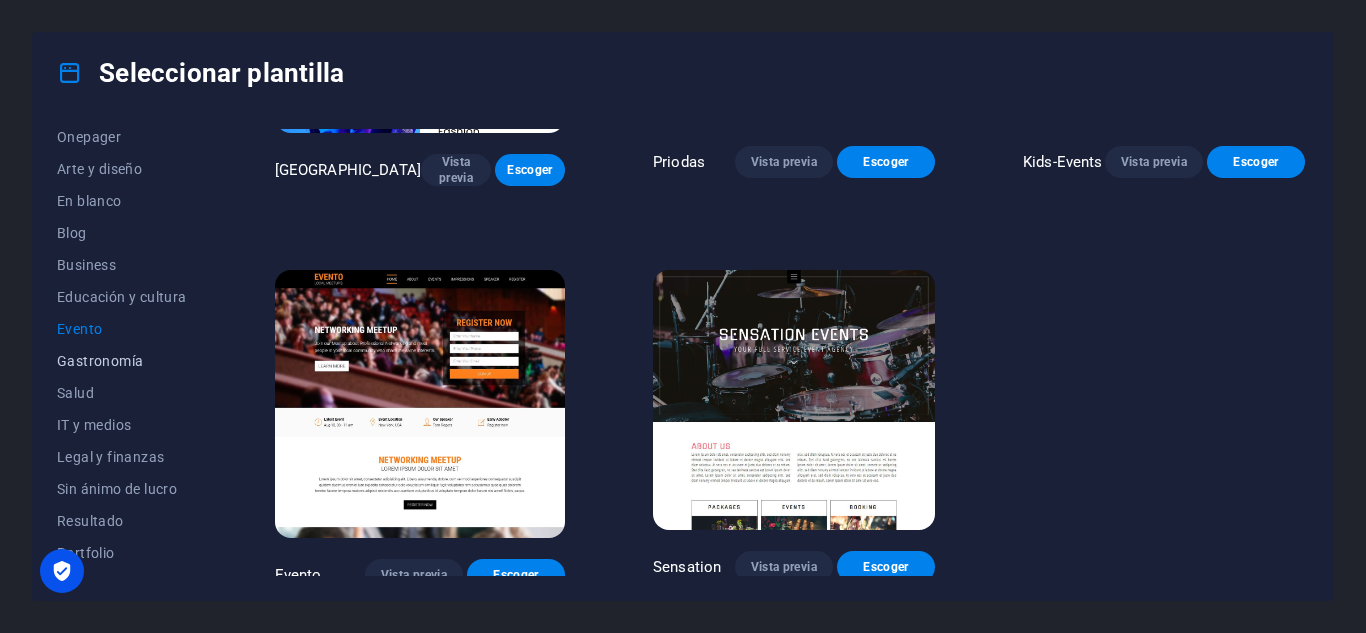 click on "Gastronomía" at bounding box center [122, 361] 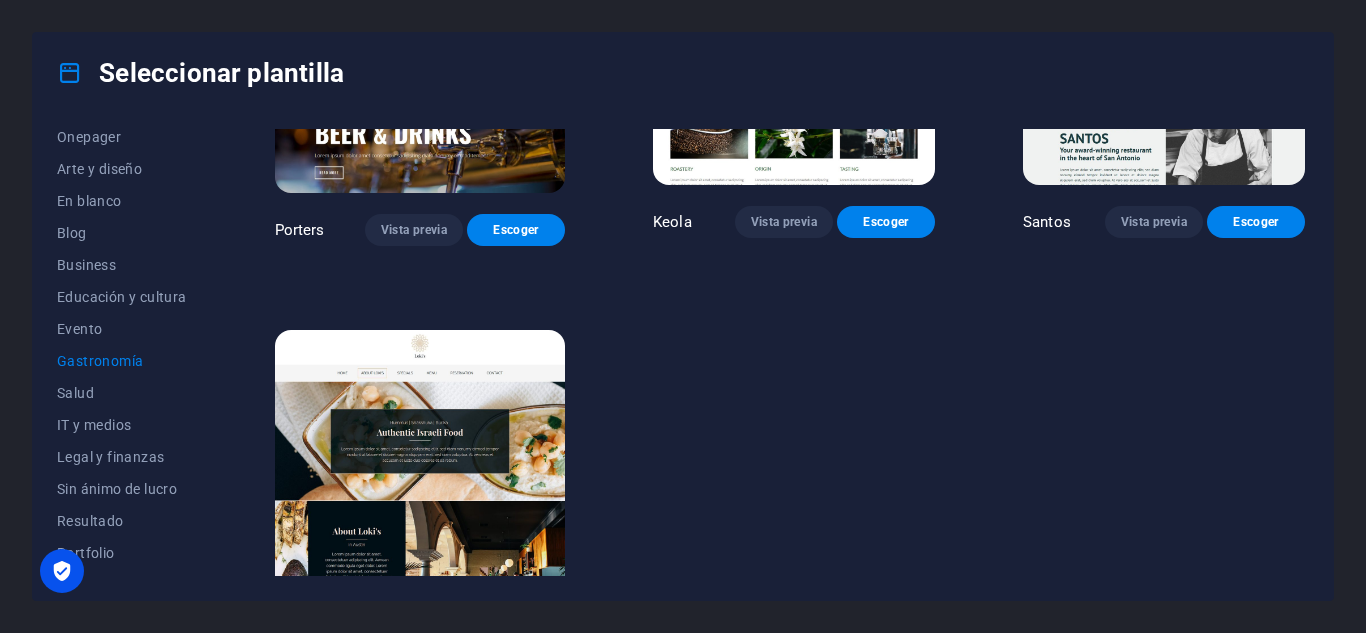 scroll, scrollTop: 1880, scrollLeft: 0, axis: vertical 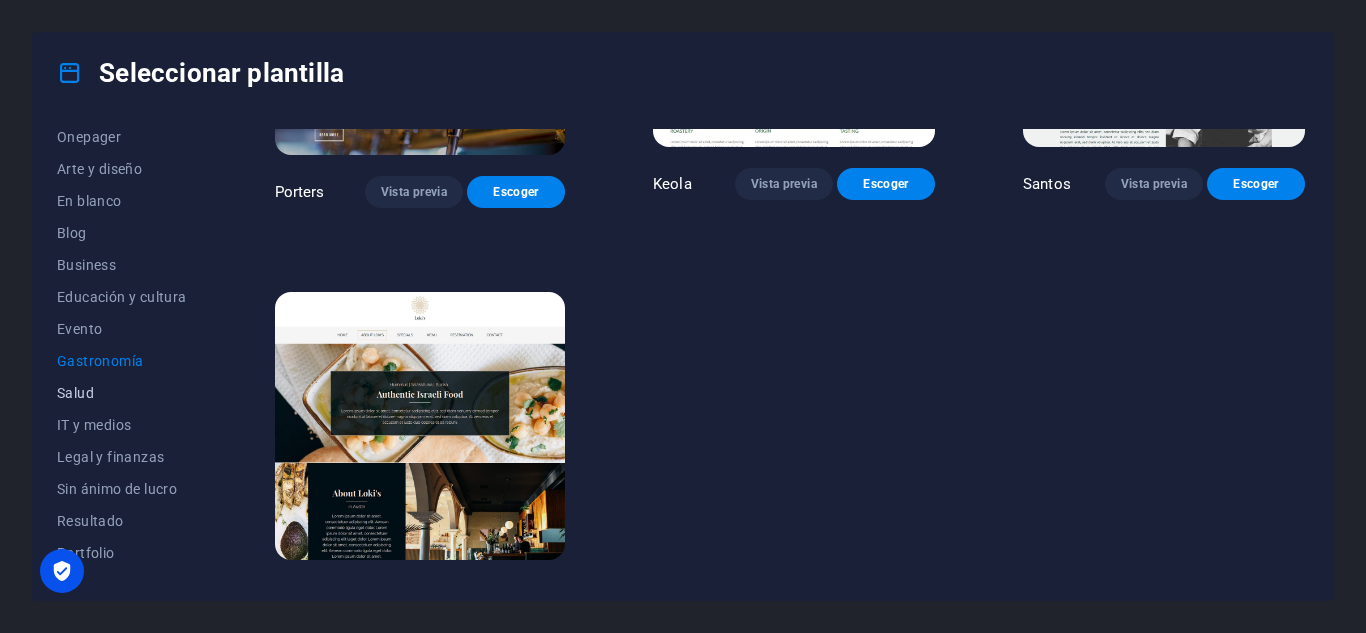 click on "Salud" at bounding box center (122, 393) 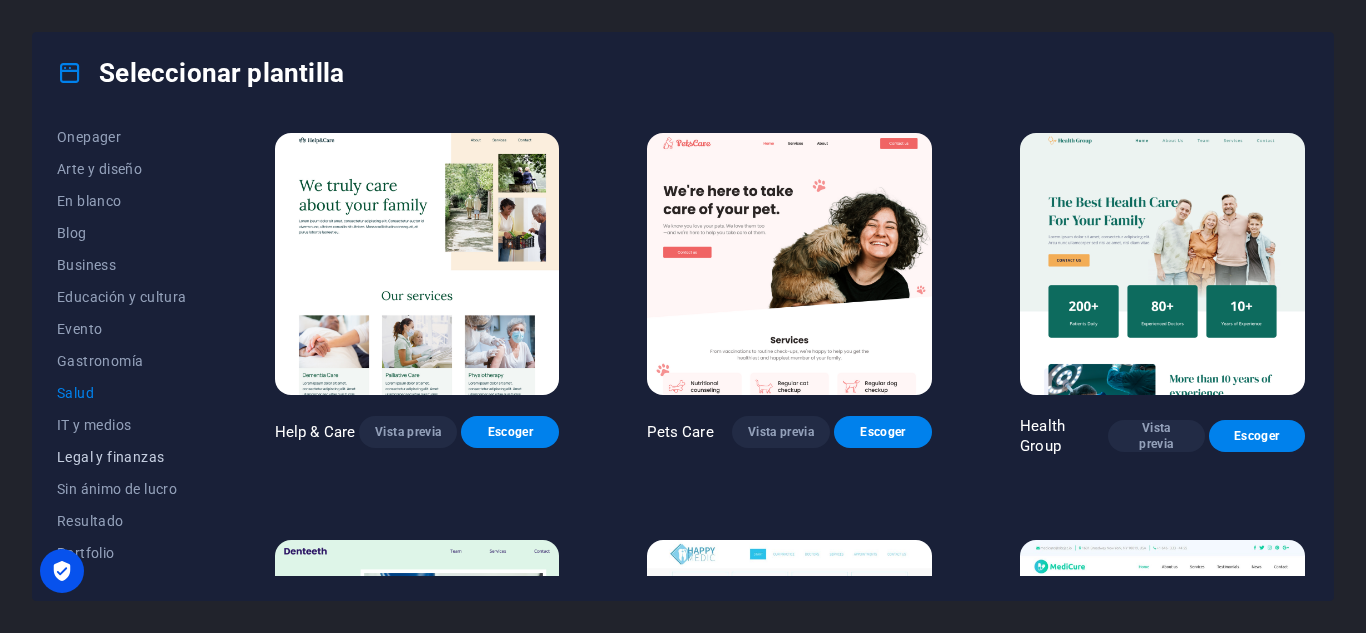 click on "Legal y finanzas" at bounding box center (122, 457) 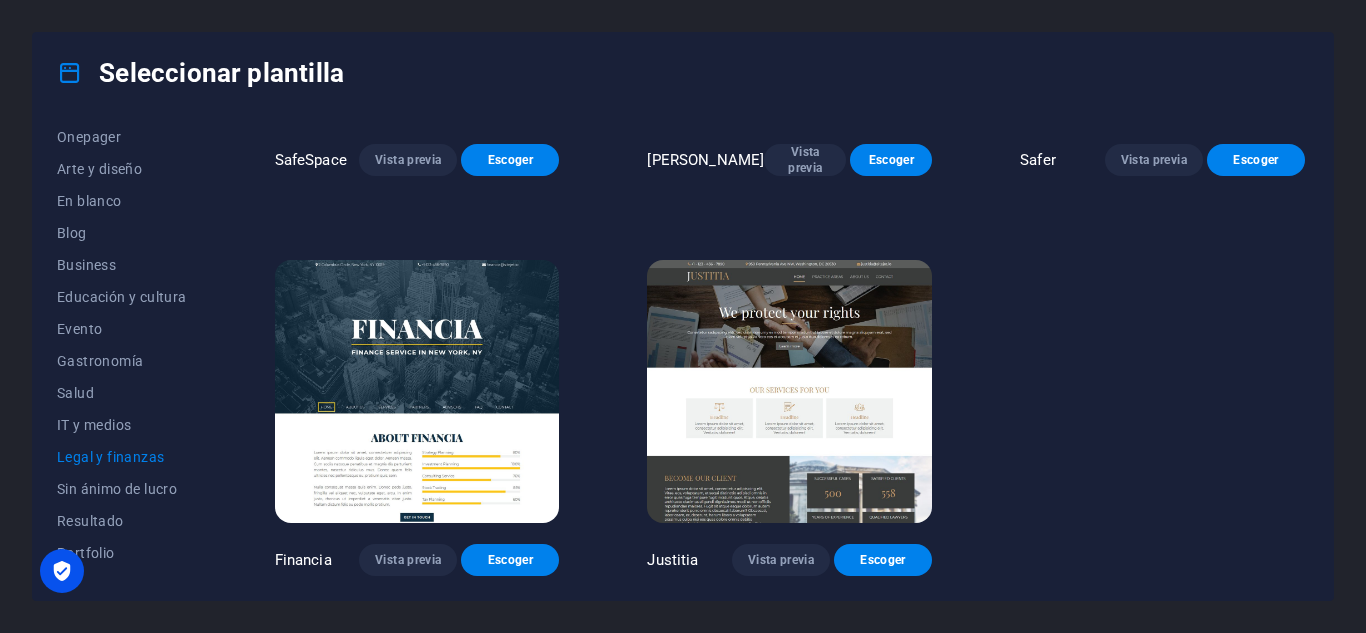 scroll, scrollTop: 275, scrollLeft: 0, axis: vertical 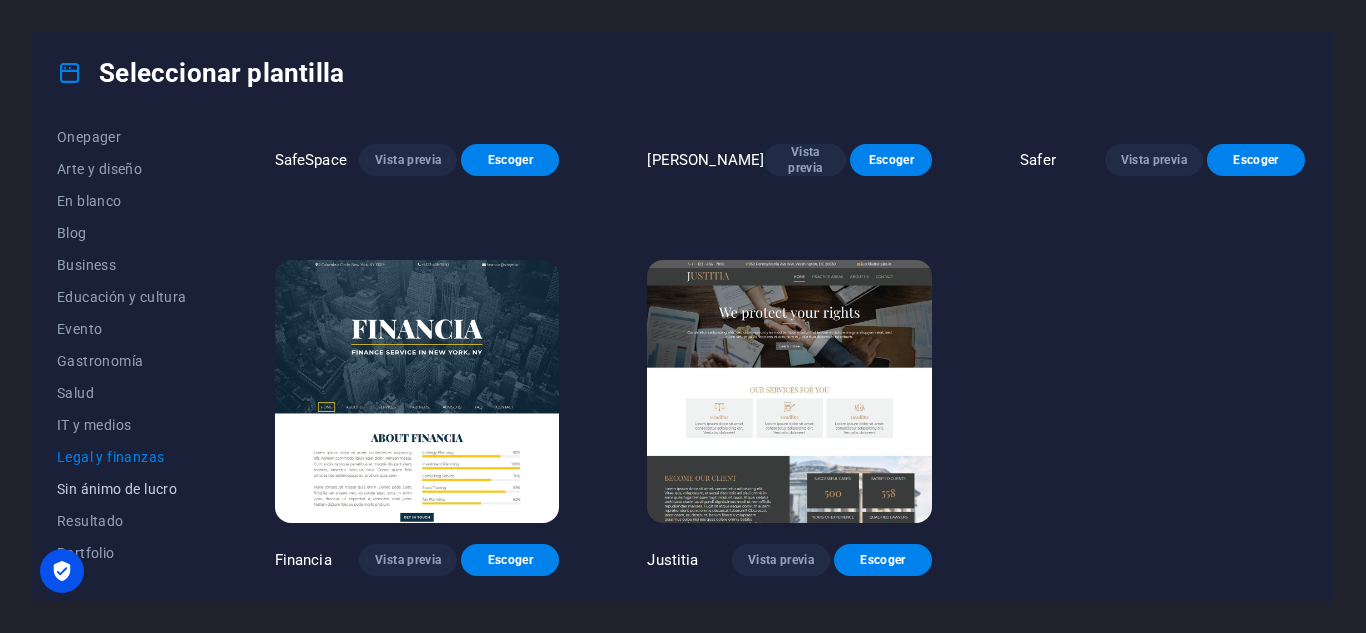 click on "Sin ánimo de lucro" at bounding box center [122, 489] 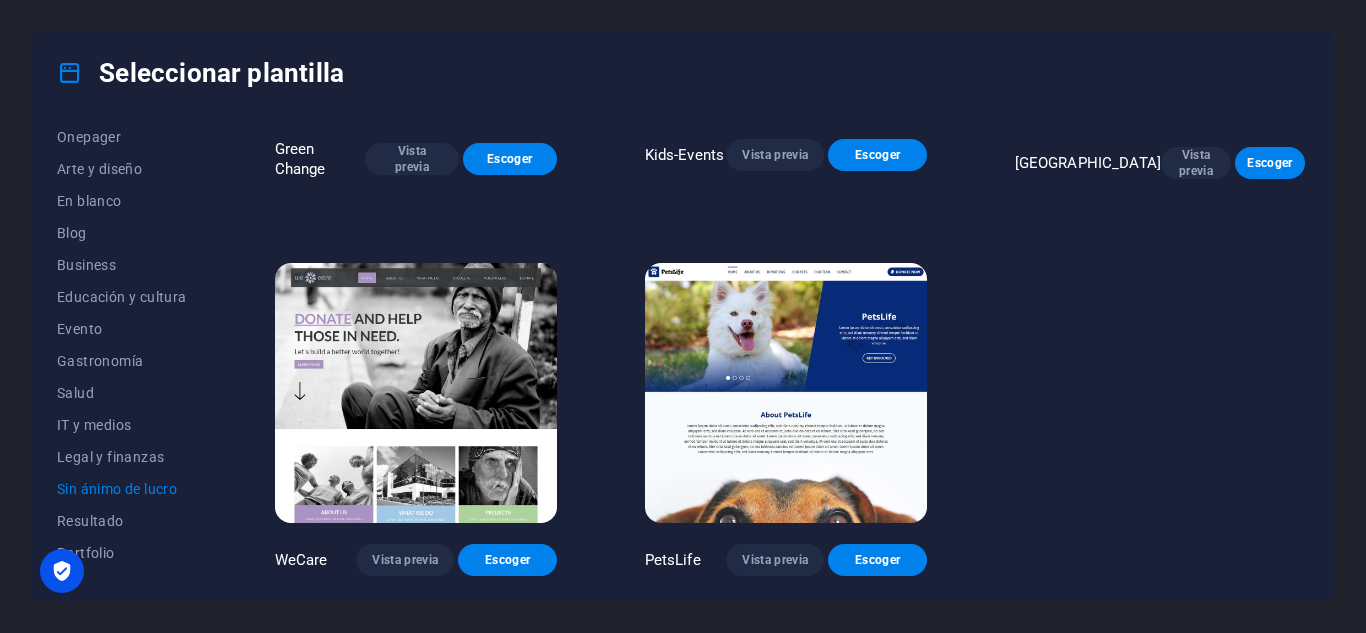 click at bounding box center (416, 393) 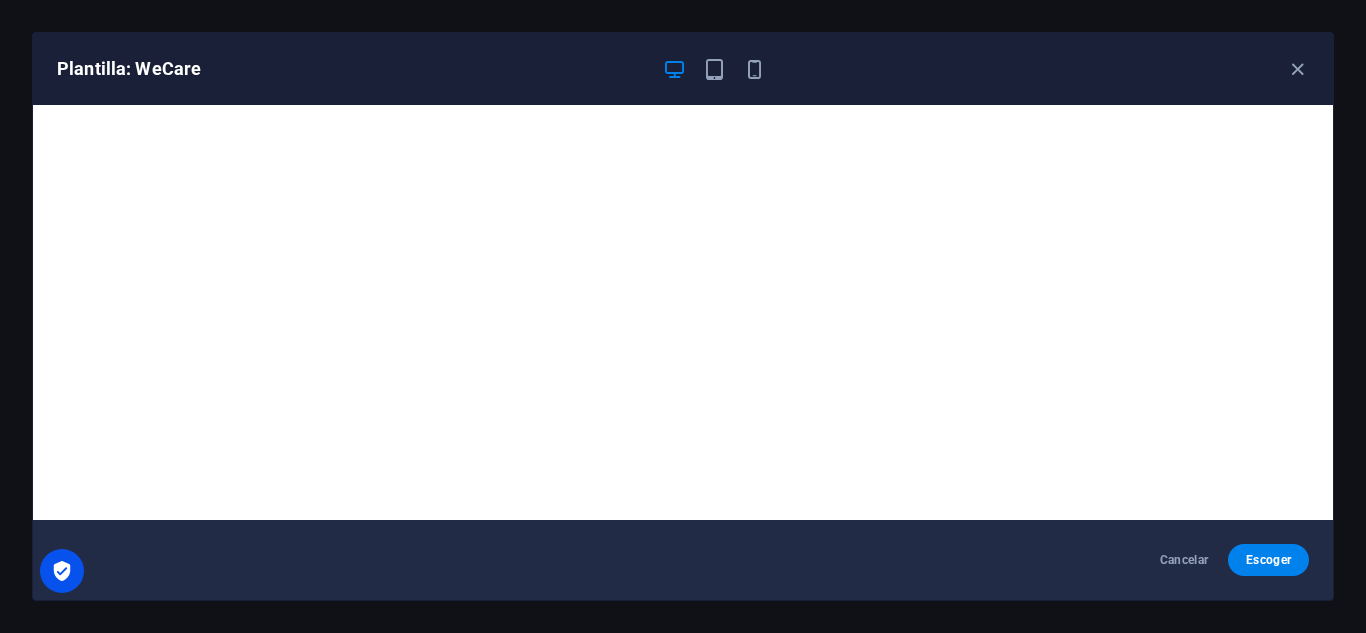 scroll, scrollTop: 5, scrollLeft: 0, axis: vertical 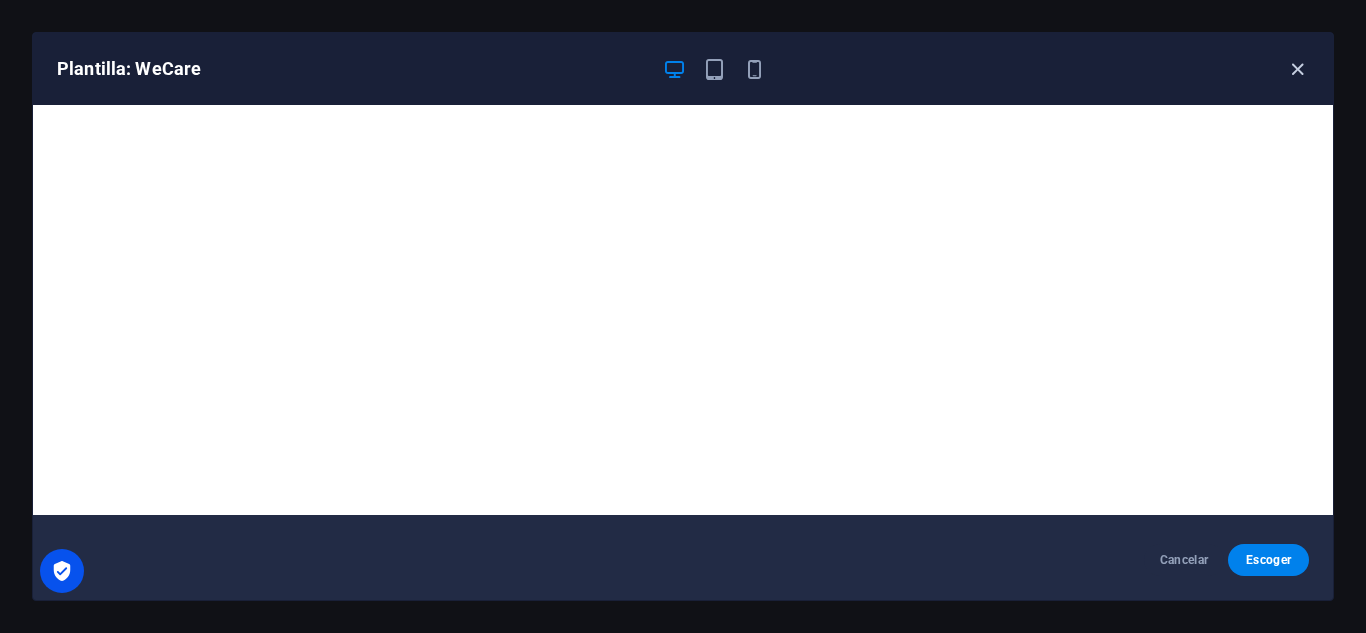 click at bounding box center (1297, 69) 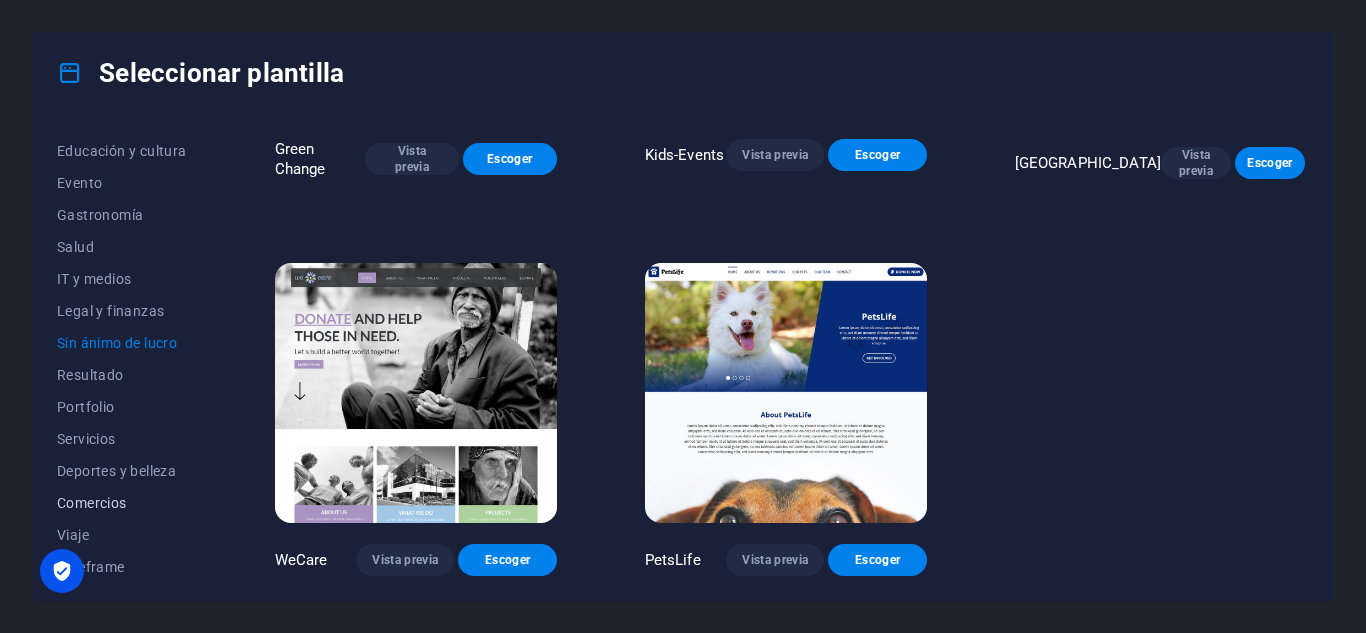 scroll, scrollTop: 353, scrollLeft: 0, axis: vertical 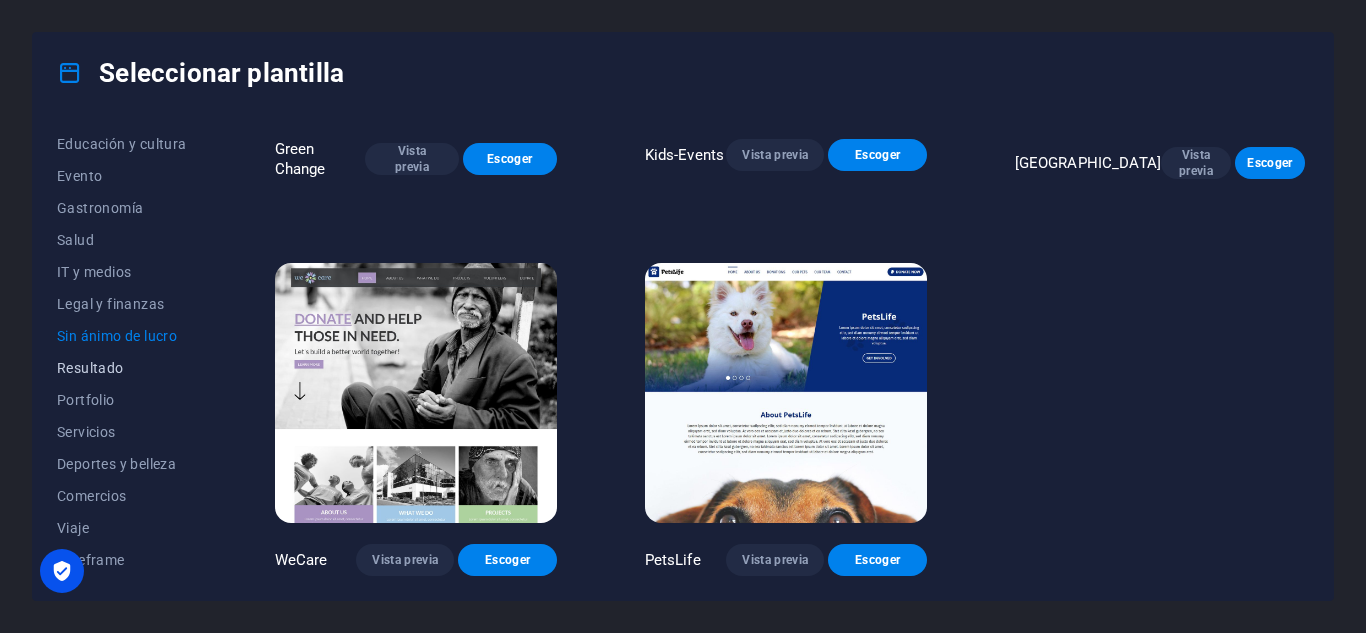 click on "Resultado" at bounding box center [122, 368] 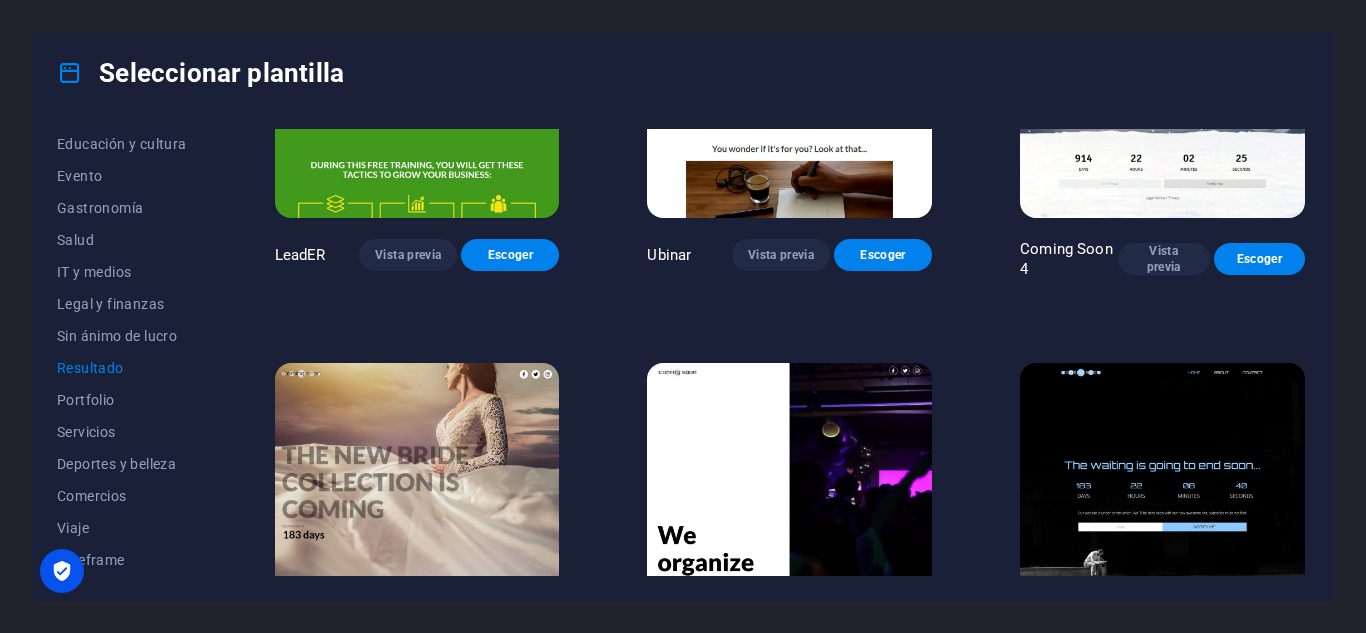 scroll, scrollTop: 1872, scrollLeft: 0, axis: vertical 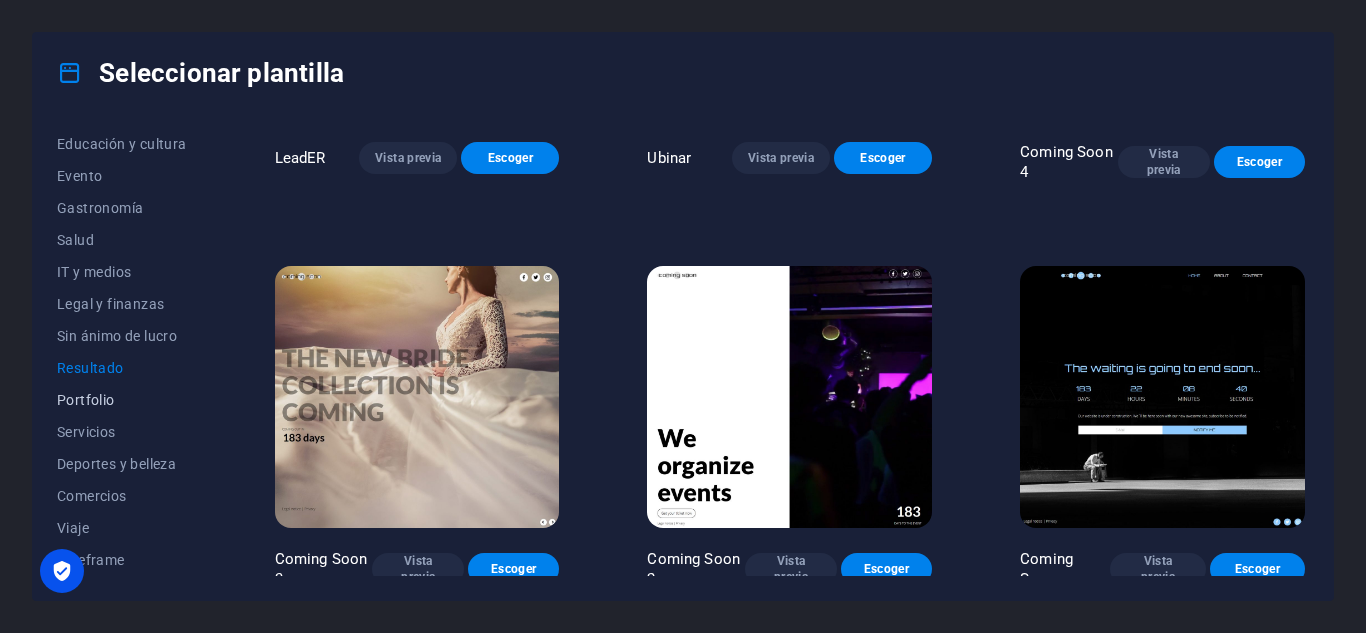 click on "Portfolio" at bounding box center (122, 400) 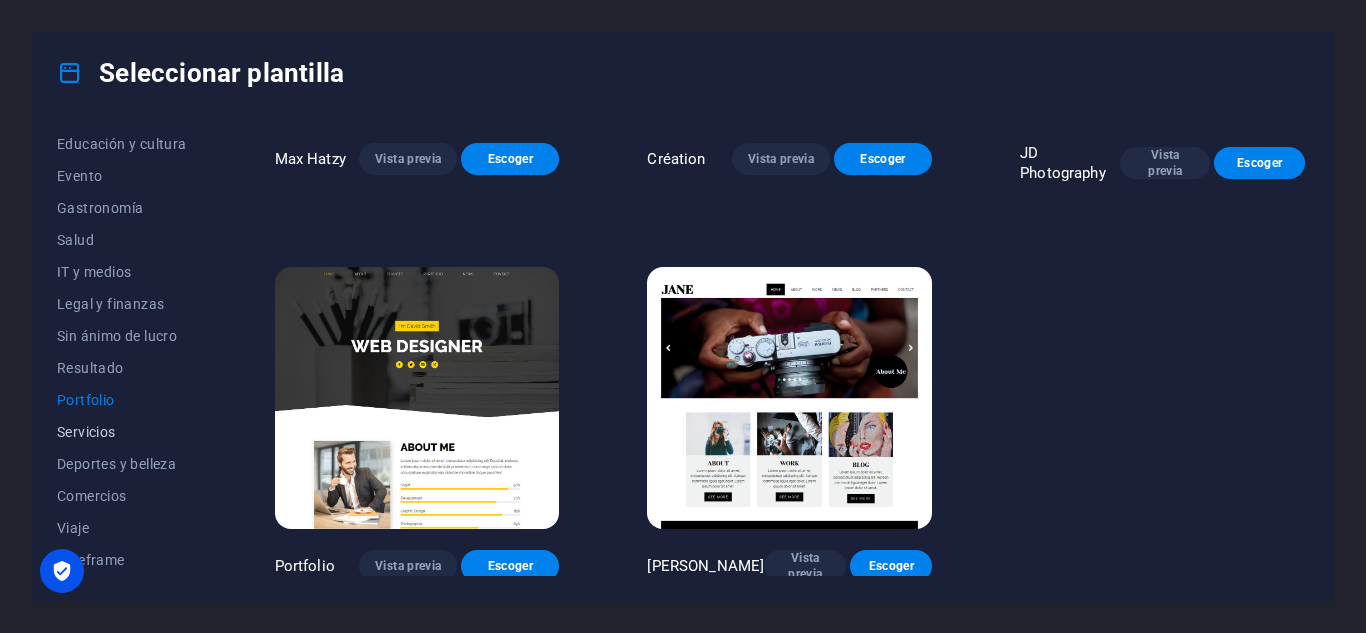 click on "Servicios" at bounding box center (122, 432) 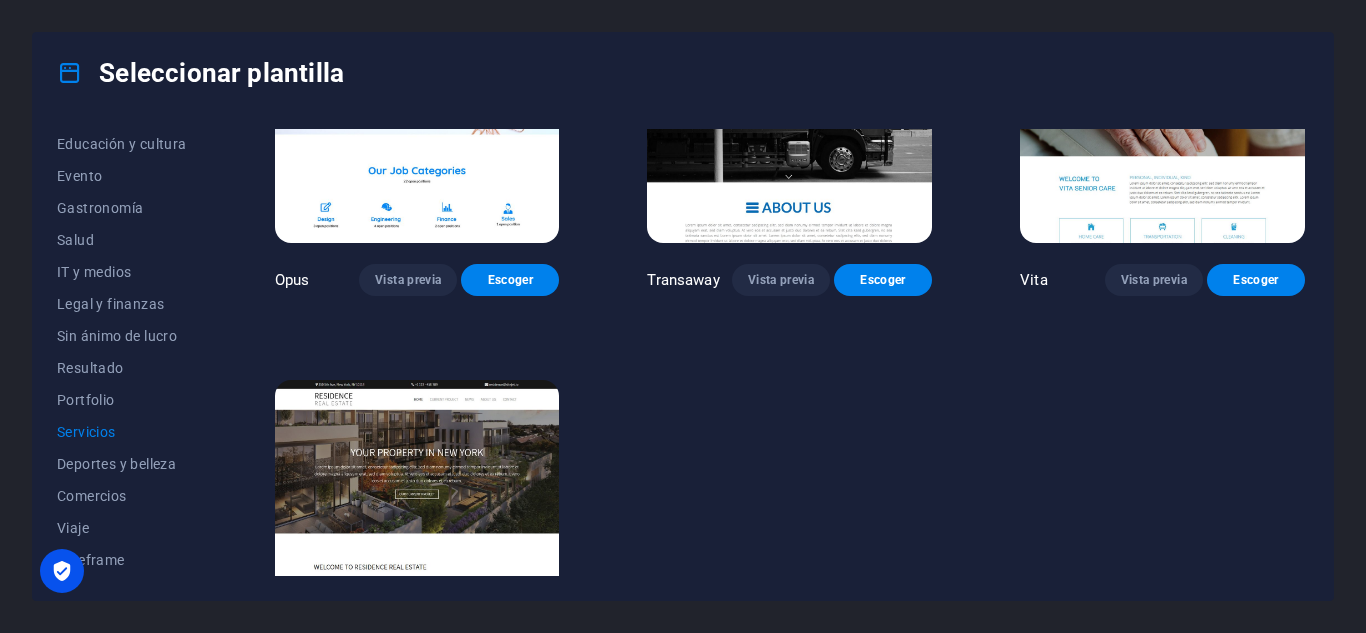 scroll, scrollTop: 2269, scrollLeft: 0, axis: vertical 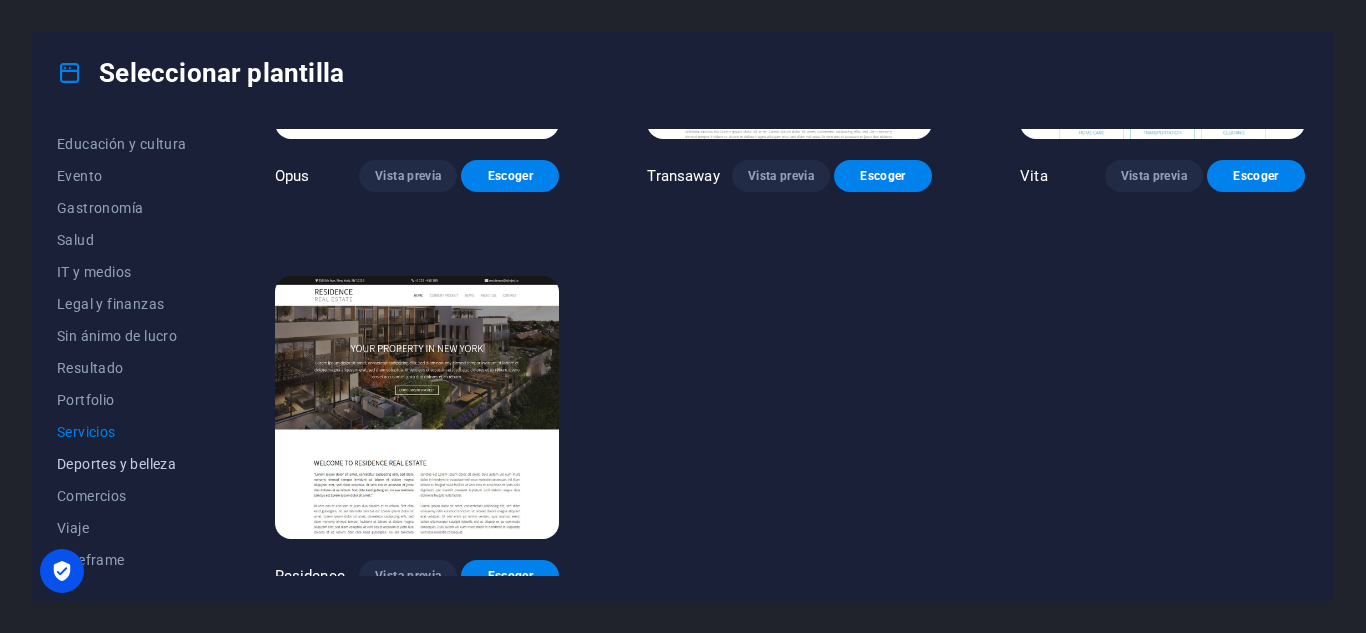 click on "Deportes y belleza" at bounding box center [122, 464] 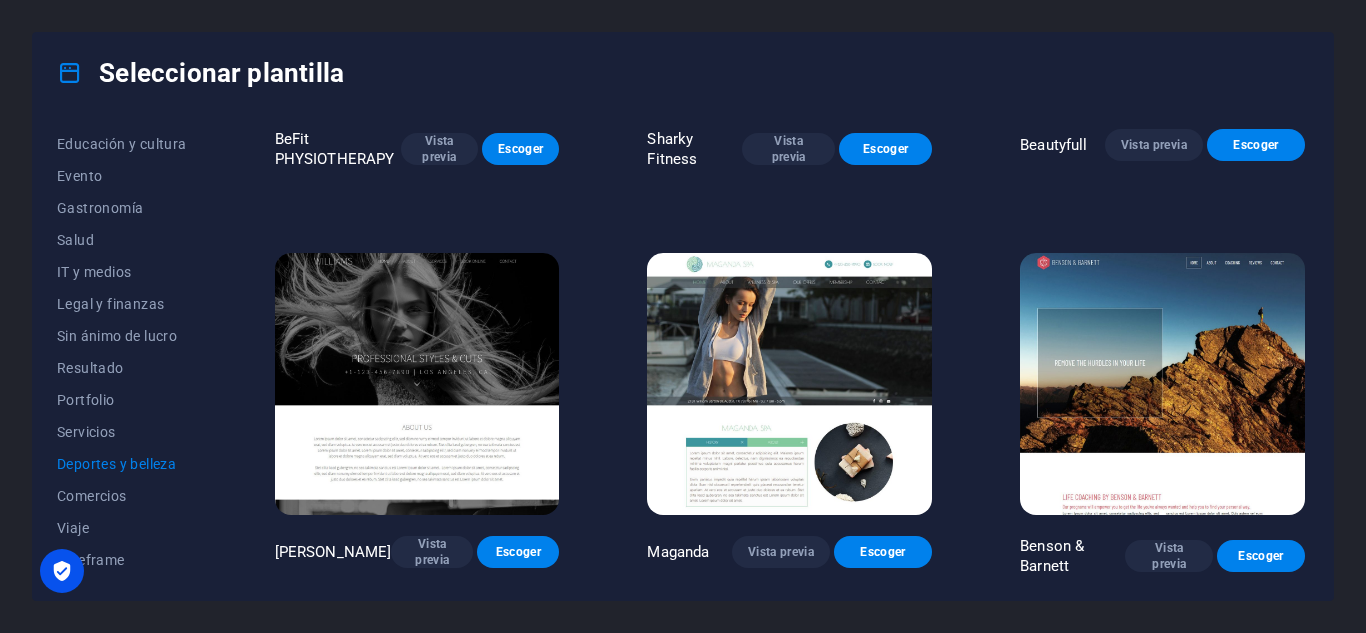 scroll, scrollTop: 1483, scrollLeft: 0, axis: vertical 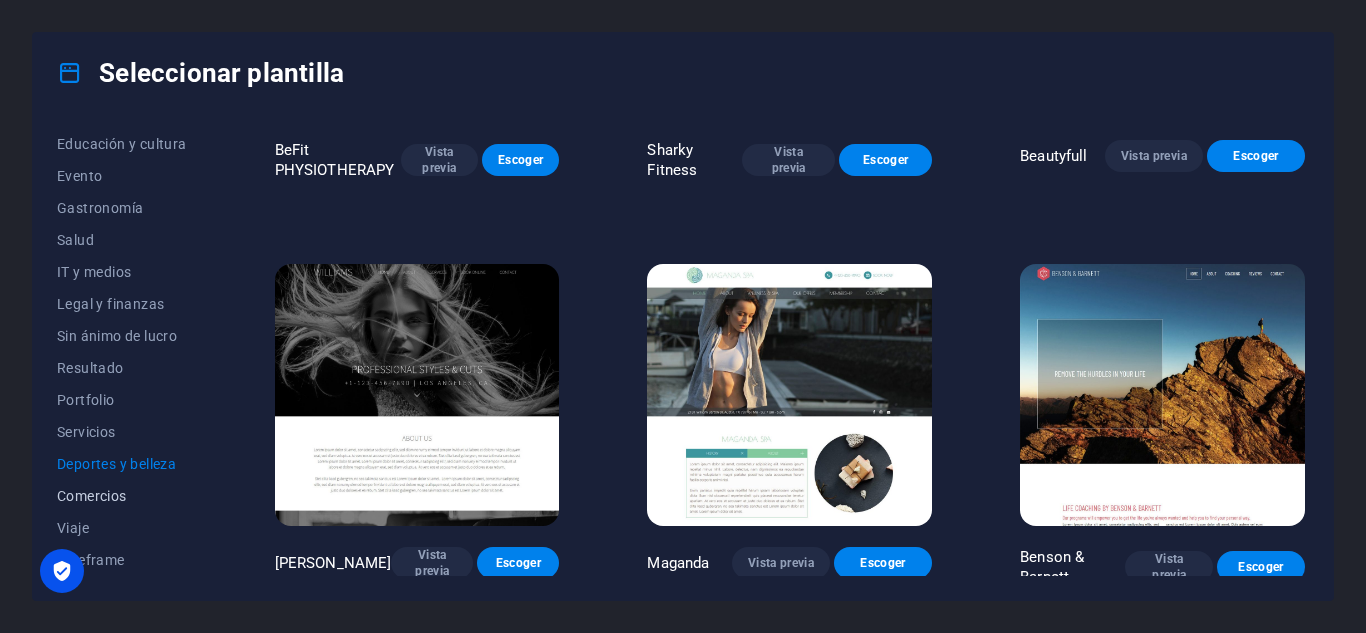 click on "Comercios" at bounding box center (122, 496) 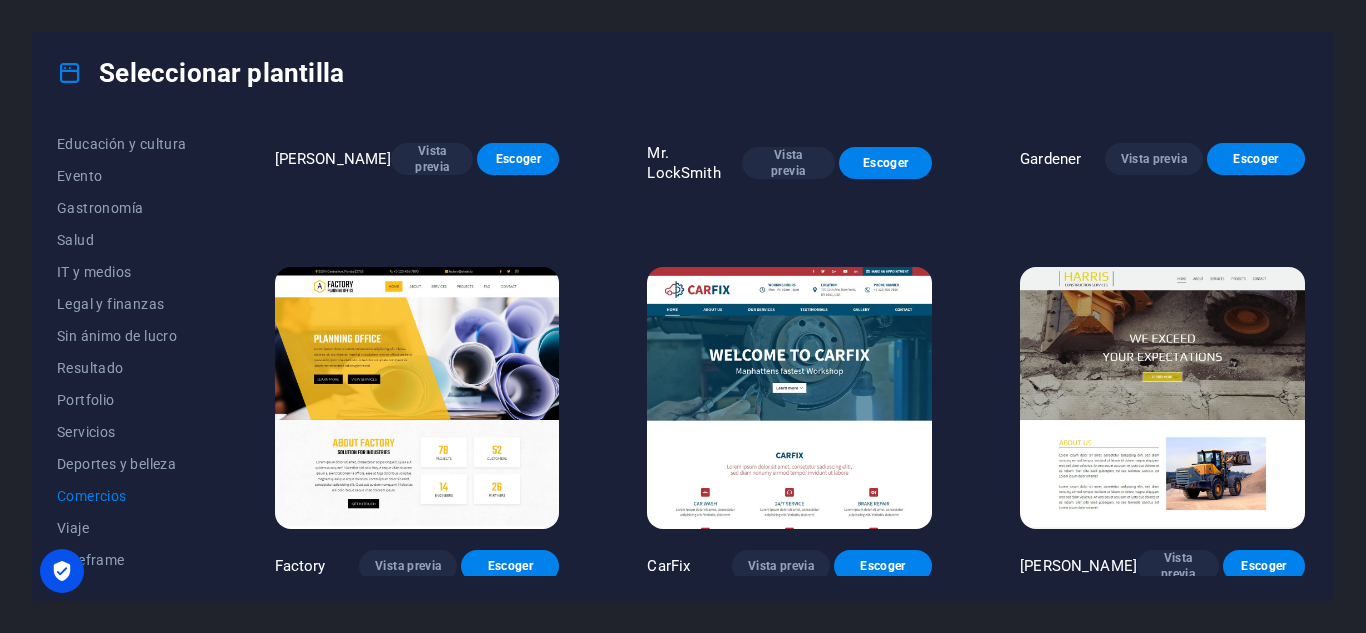 click at bounding box center (417, 398) 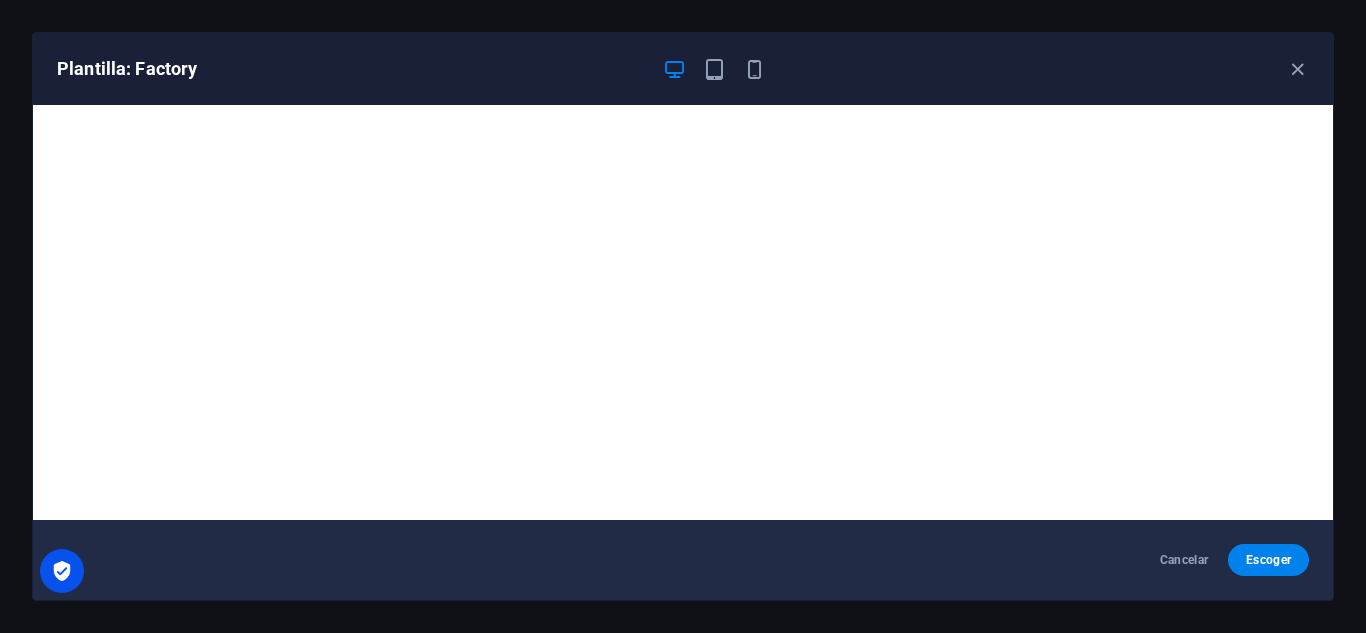 scroll, scrollTop: 5, scrollLeft: 0, axis: vertical 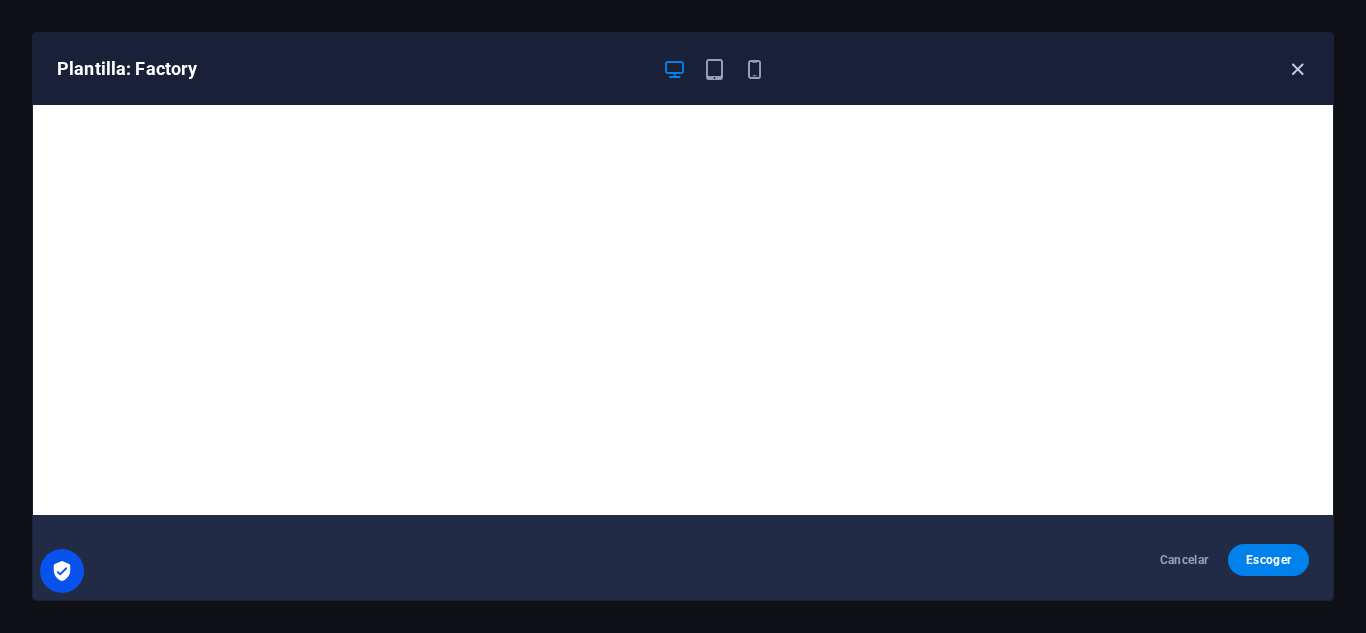 click at bounding box center (1297, 69) 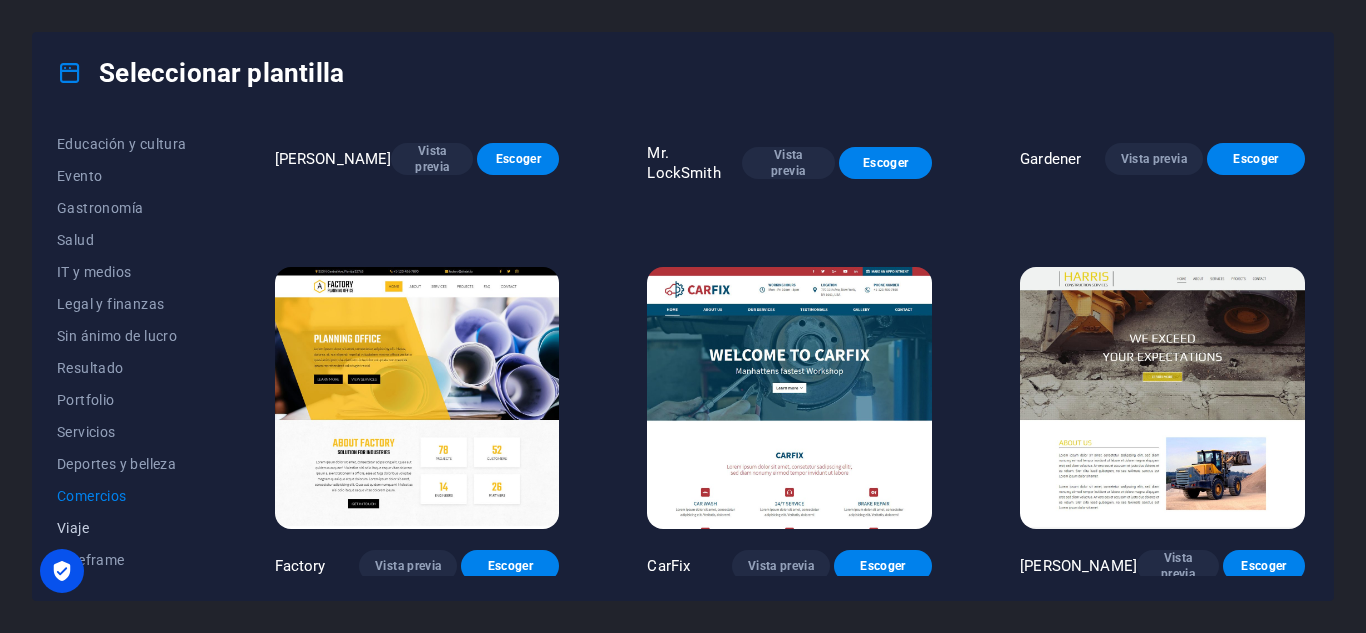 click on "Viaje" at bounding box center (122, 528) 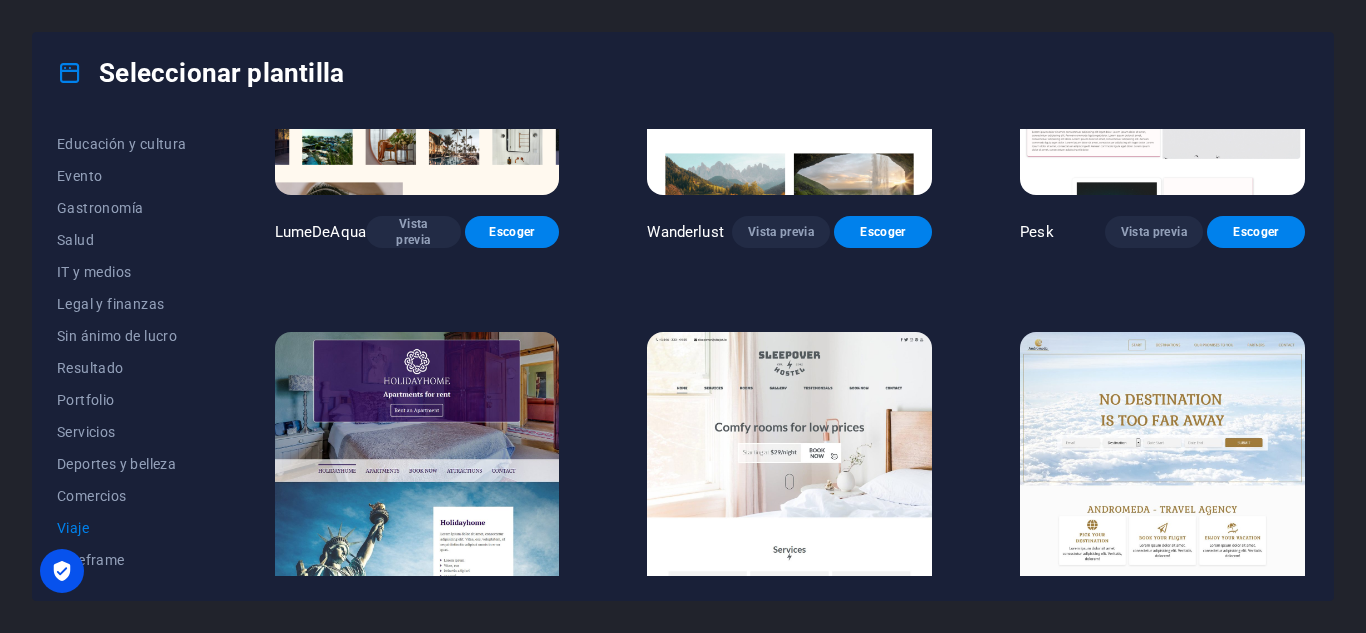 scroll, scrollTop: 300, scrollLeft: 0, axis: vertical 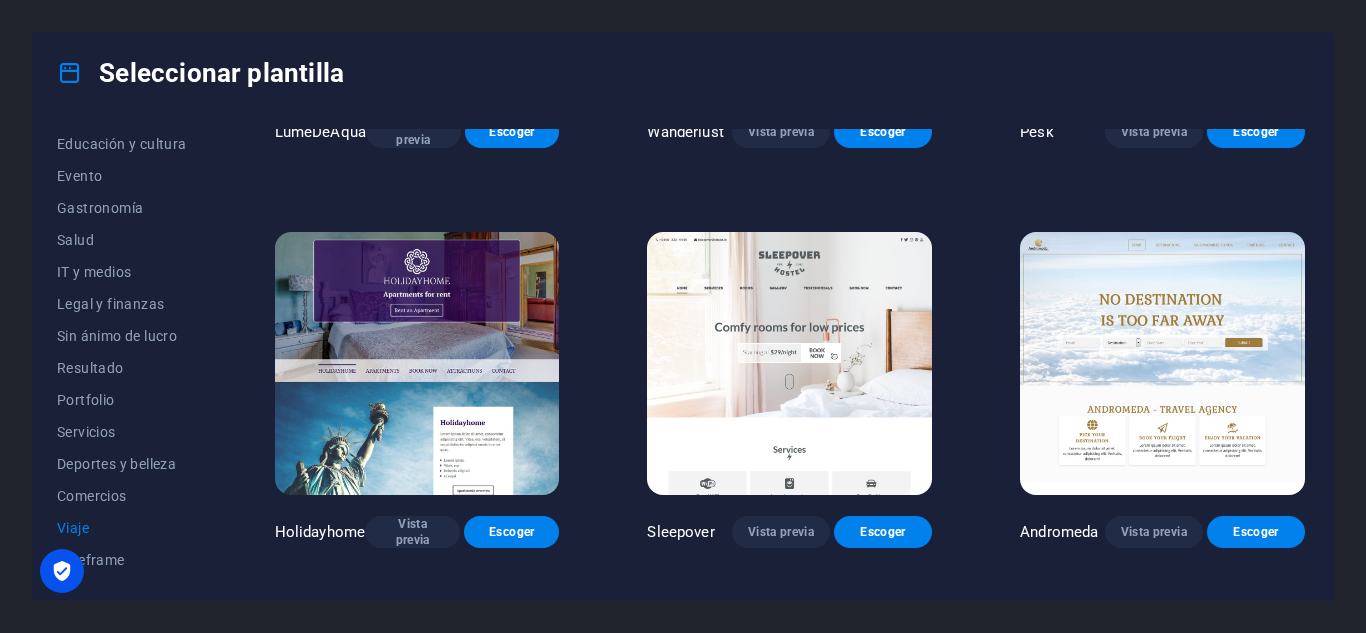 click at bounding box center [789, 363] 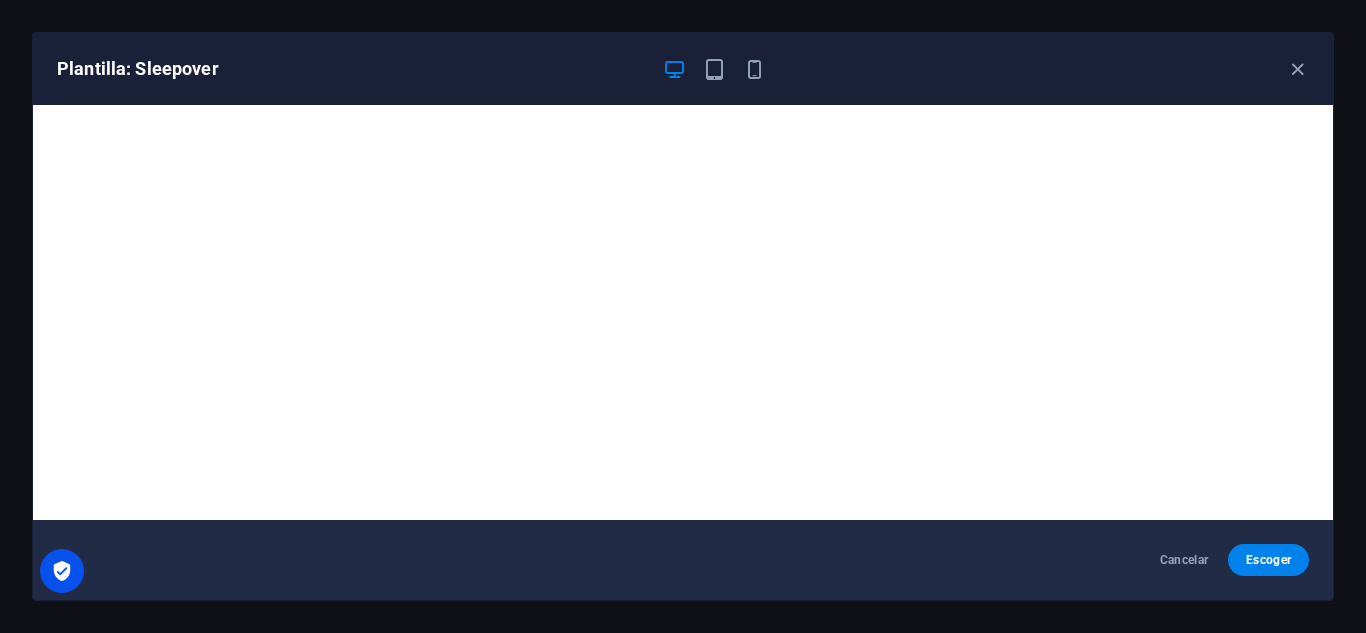 click on "Plantilla: Sleepover" at bounding box center [351, 69] 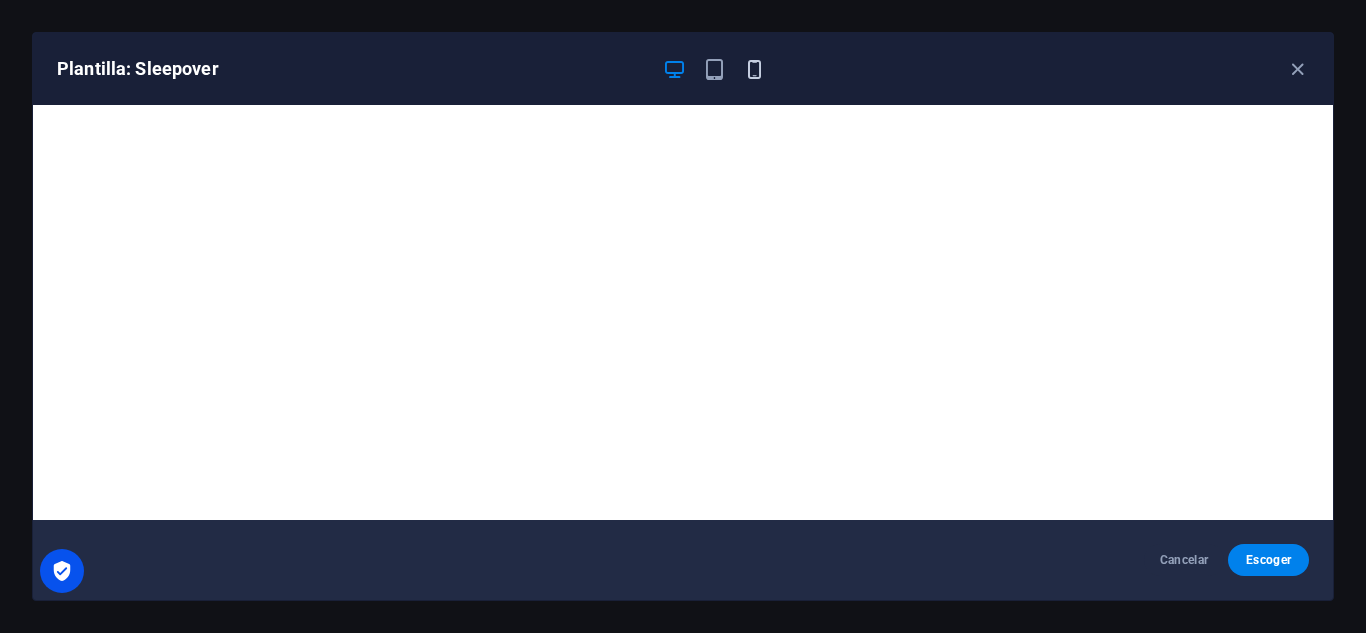 click at bounding box center [754, 69] 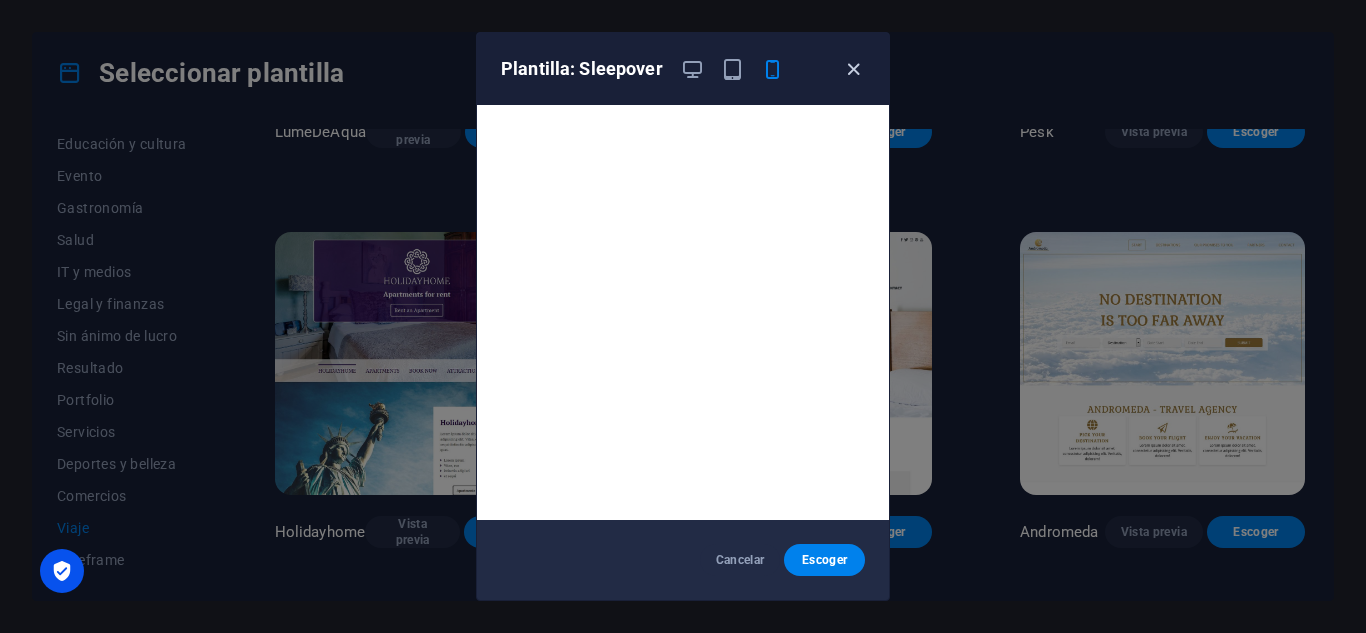 click at bounding box center (853, 69) 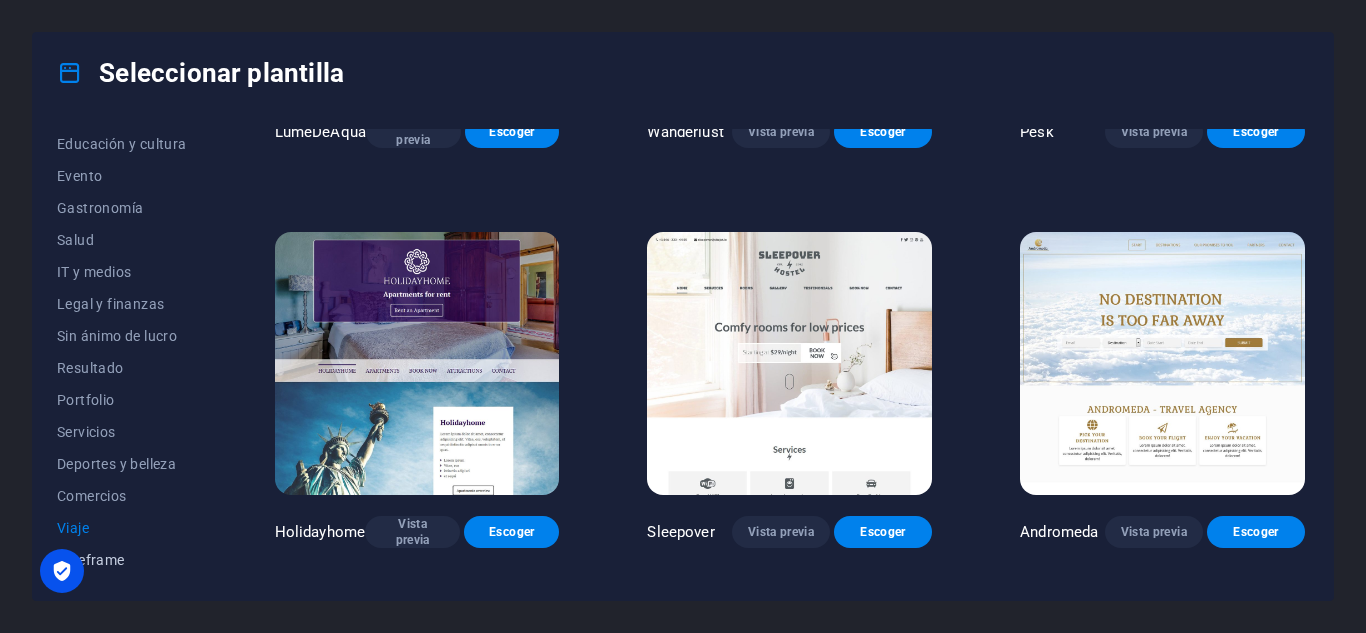 click on "Wireframe" at bounding box center (122, 560) 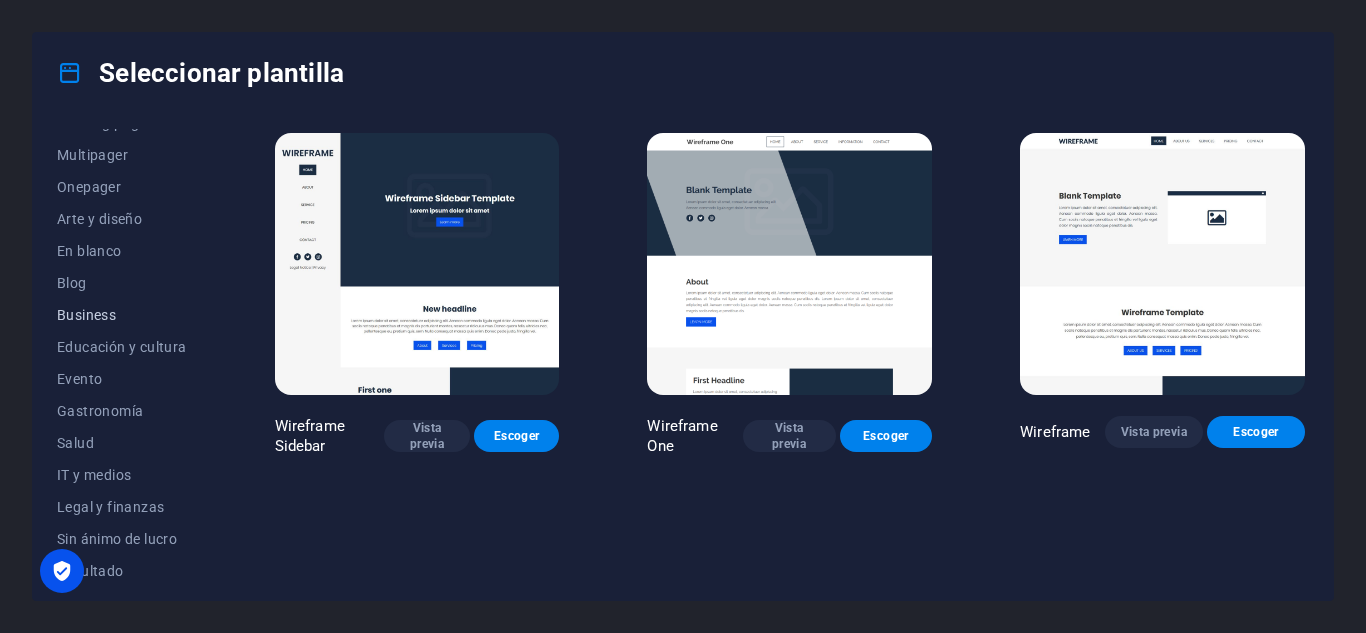 scroll, scrollTop: 0, scrollLeft: 0, axis: both 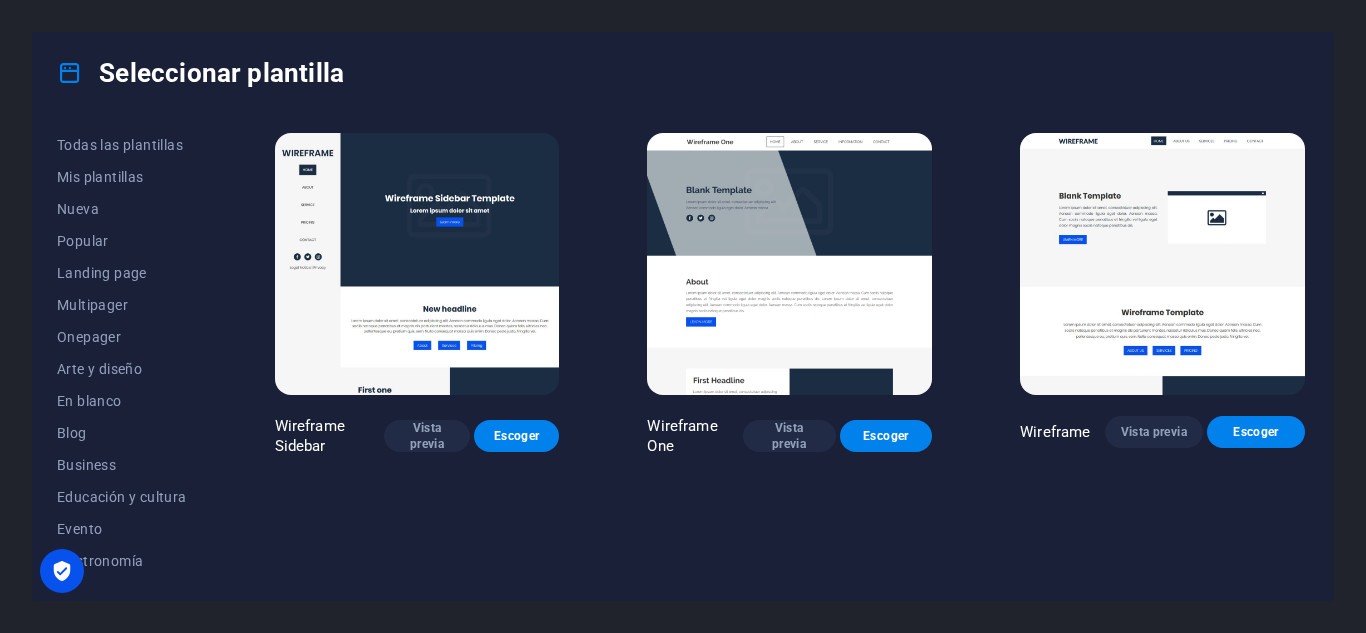 click on "Wireframe Sidebar Vista previa Escoger Wireframe One Vista previa Escoger Wireframe Vista previa Escoger" at bounding box center (790, 352) 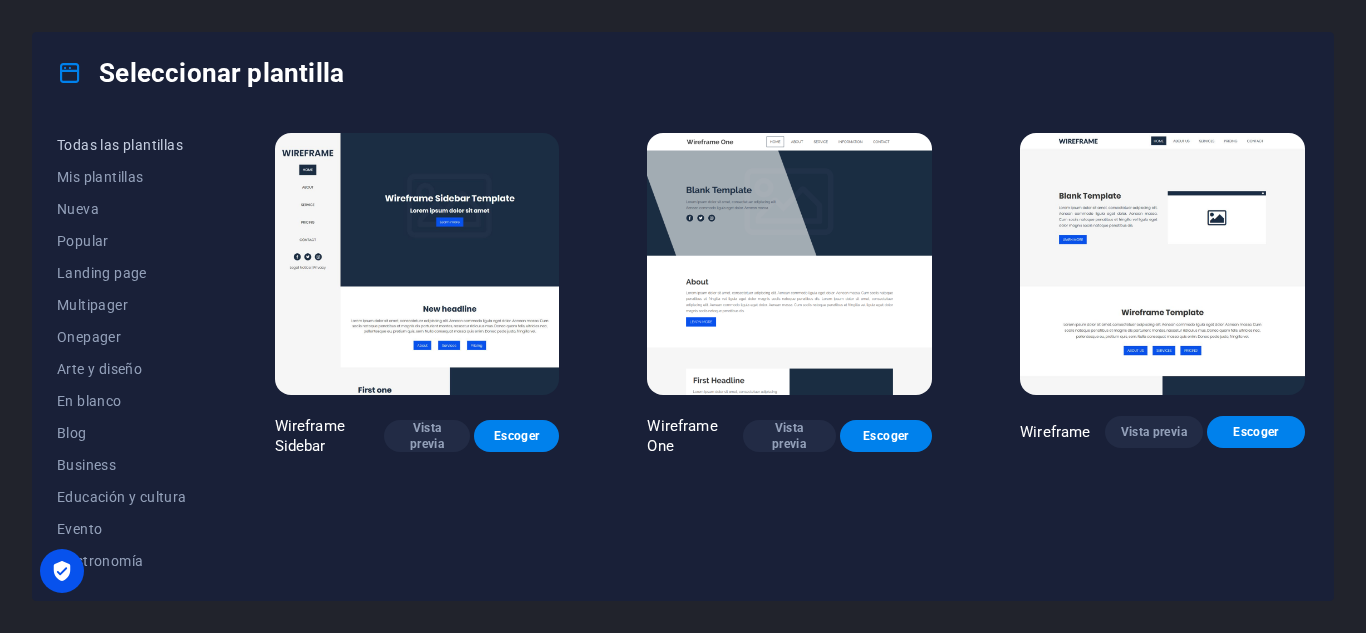 click on "Todas las plantillas" at bounding box center [122, 145] 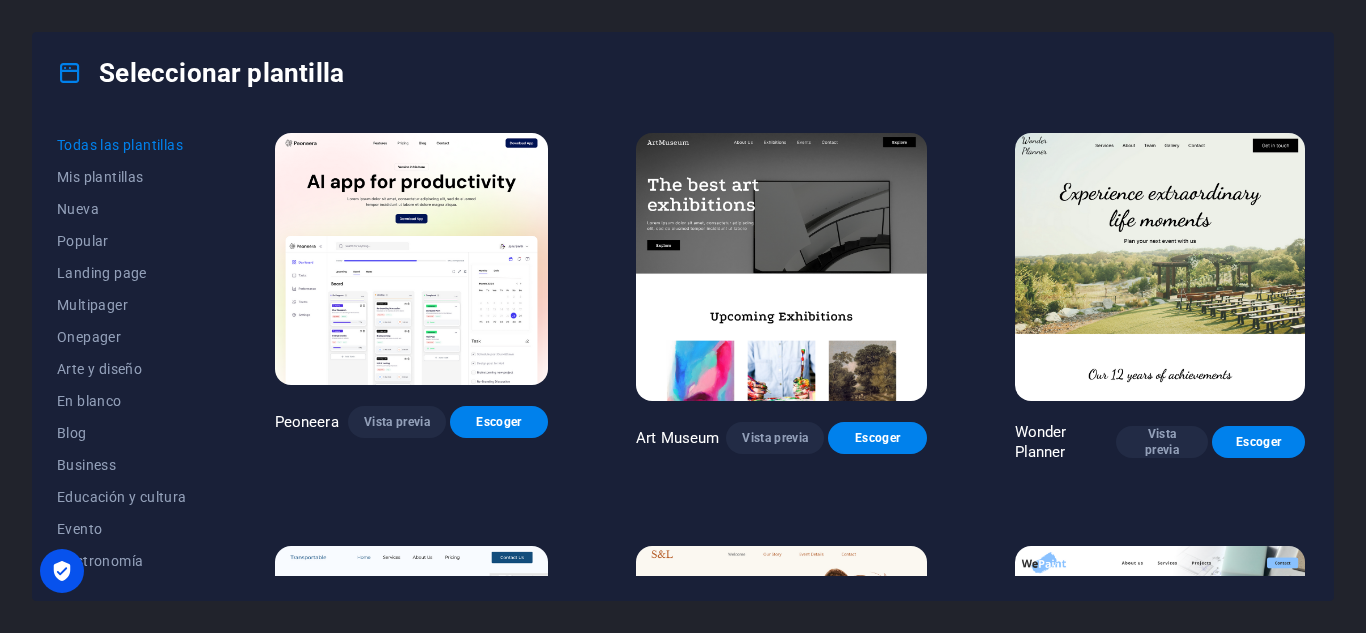 click on "Seleccionar plantilla Todas las plantillas Mis plantillas Nueva Popular Landing page Multipager Onepager Arte y diseño En blanco Blog Business Educación y cultura Evento Gastronomía Salud IT y medios Legal y finanzas Sin ánimo de lucro Resultado Portfolio Servicios Deportes y belleza Comercios Viaje Wireframe Peoneera Vista previa Escoger Art Museum Vista previa Escoger Wonder Planner Vista previa Escoger Transportable Vista previa Escoger S&L Vista previa Escoger WePaint Vista previa Escoger Eco-Con Vista previa Escoger MeetUp Vista previa Escoger Help & Care Vista previa Escoger Podcaster Vista previa Escoger Academix Vista previa Escoger BIG [PERSON_NAME] Shop Vista previa Escoger Health & Food Vista previa Escoger UrbanNest Interiors Vista previa Escoger [PERSON_NAME] Change Vista previa Escoger The Beauty Temple Vista previa Escoger WeTrain Vista previa Escoger Cleaner Vista previa Escoger [PERSON_NAME] Vista previa Escoger Delicioso Vista previa Escoger Dream Garden Vista previa Escoger LumeDeAqua Vista previa One" at bounding box center [683, 316] 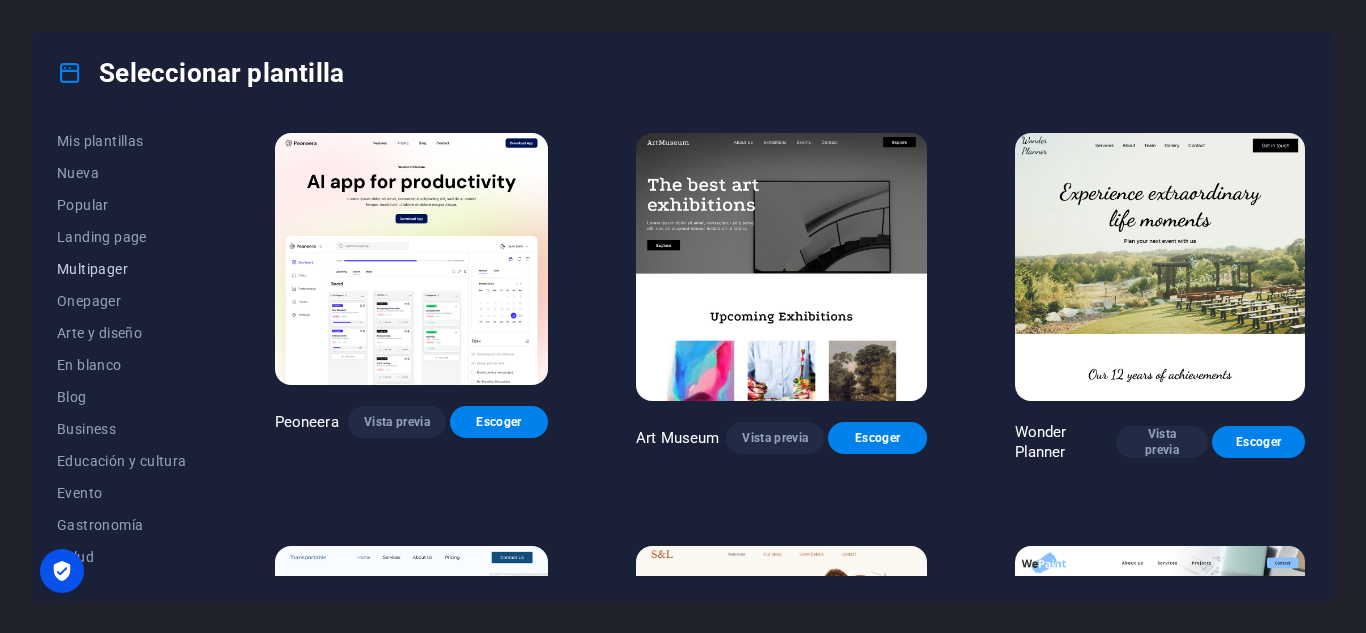 scroll, scrollTop: 0, scrollLeft: 0, axis: both 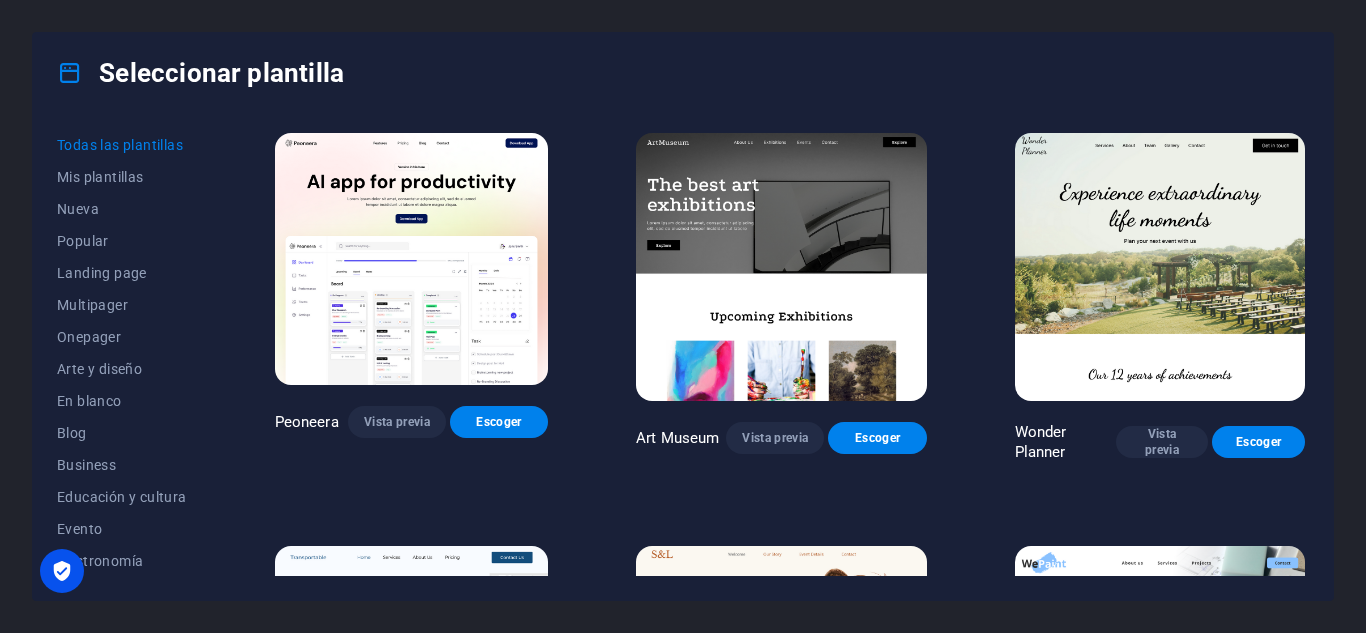 click on "Seleccionar plantilla" at bounding box center (200, 73) 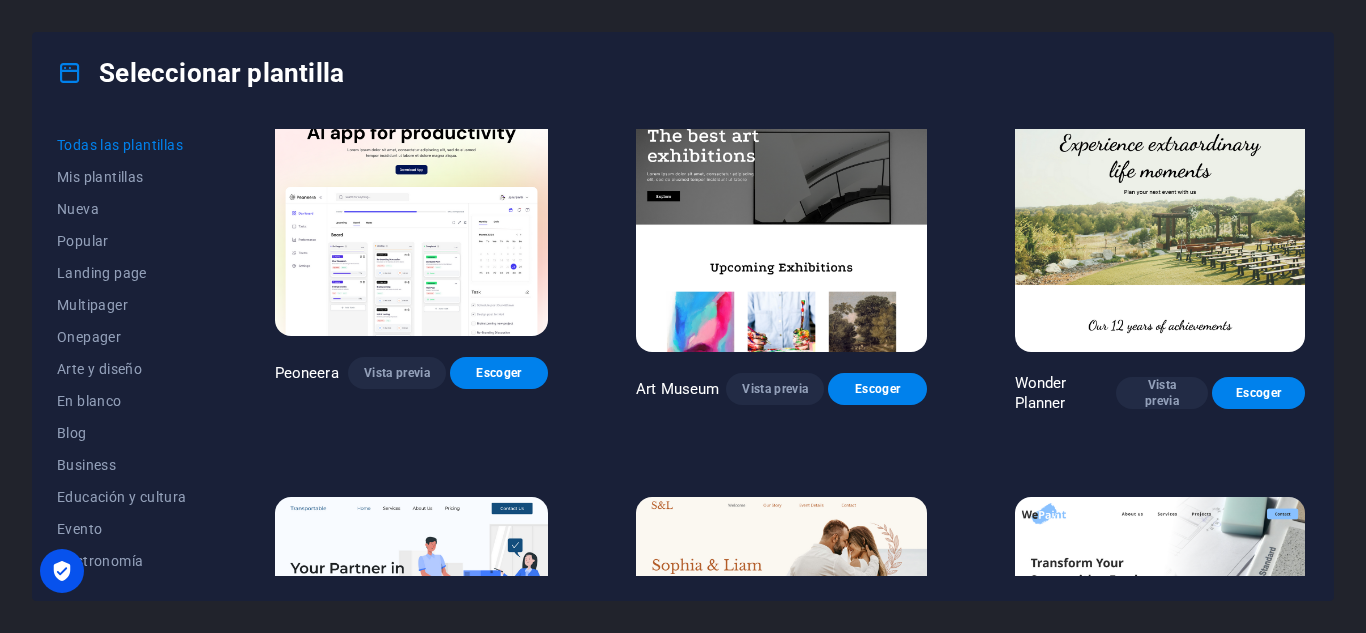 scroll, scrollTop: 0, scrollLeft: 0, axis: both 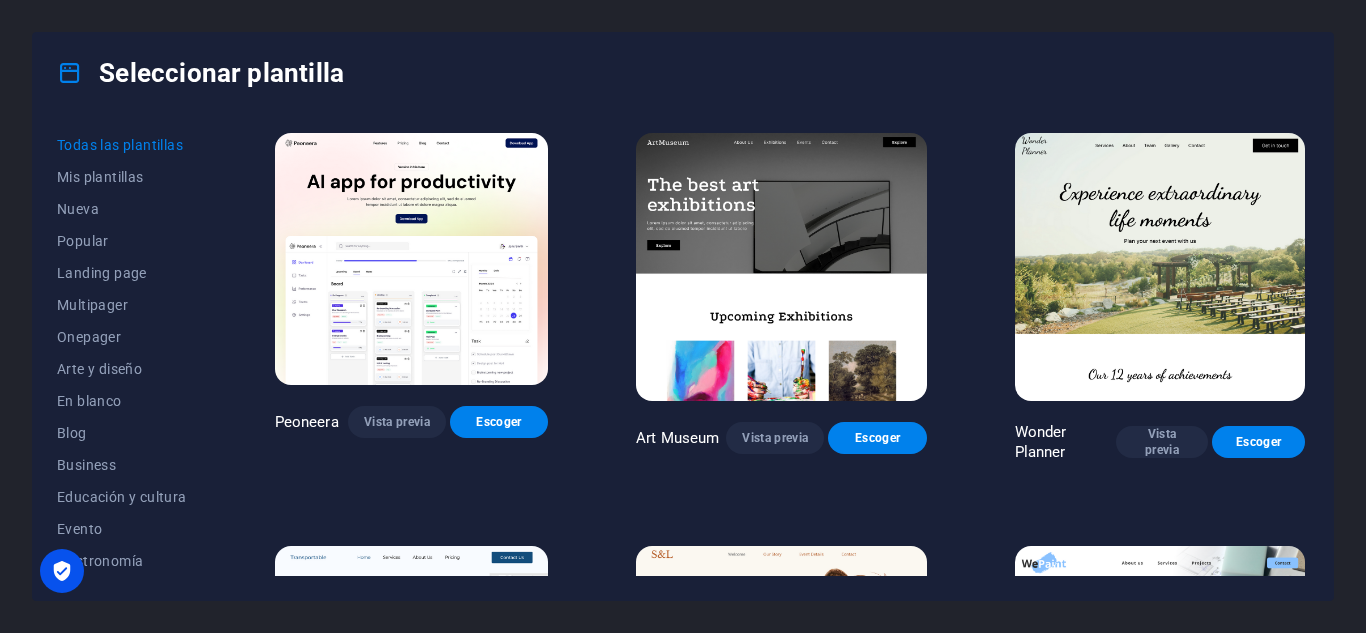 click on "Seleccionar plantilla Todas las plantillas Mis plantillas Nueva Popular Landing page Multipager Onepager Arte y diseño En blanco Blog Business Educación y cultura Evento Gastronomía Salud IT y medios Legal y finanzas Sin ánimo de lucro Resultado Portfolio Servicios Deportes y belleza Comercios Viaje Wireframe Peoneera Vista previa Escoger Art Museum Vista previa Escoger Wonder Planner Vista previa Escoger Transportable Vista previa Escoger S&L Vista previa Escoger WePaint Vista previa Escoger Eco-Con Vista previa Escoger MeetUp Vista previa Escoger Help & Care Vista previa Escoger Podcaster Vista previa Escoger Academix Vista previa Escoger BIG [PERSON_NAME] Shop Vista previa Escoger Health & Food Vista previa Escoger UrbanNest Interiors Vista previa Escoger [PERSON_NAME] Change Vista previa Escoger The Beauty Temple Vista previa Escoger WeTrain Vista previa Escoger Cleaner Vista previa Escoger [PERSON_NAME] Vista previa Escoger Delicioso Vista previa Escoger Dream Garden Vista previa Escoger LumeDeAqua Vista previa One" at bounding box center (683, 316) 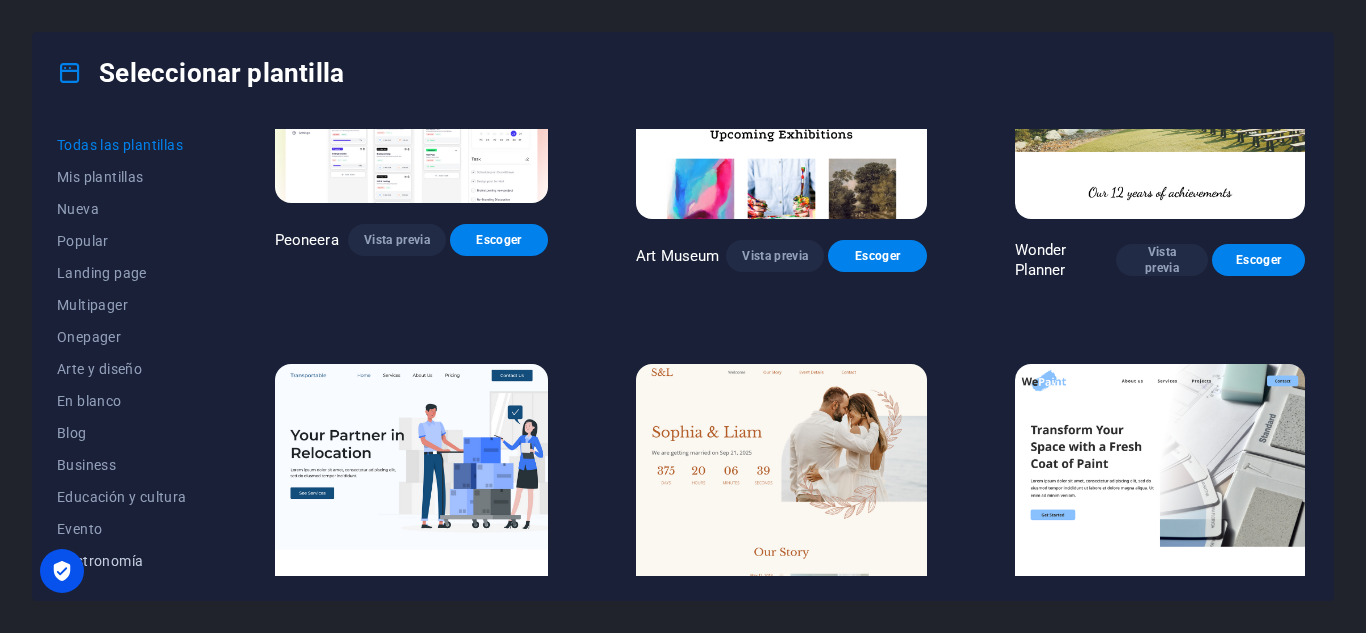 scroll, scrollTop: 0, scrollLeft: 0, axis: both 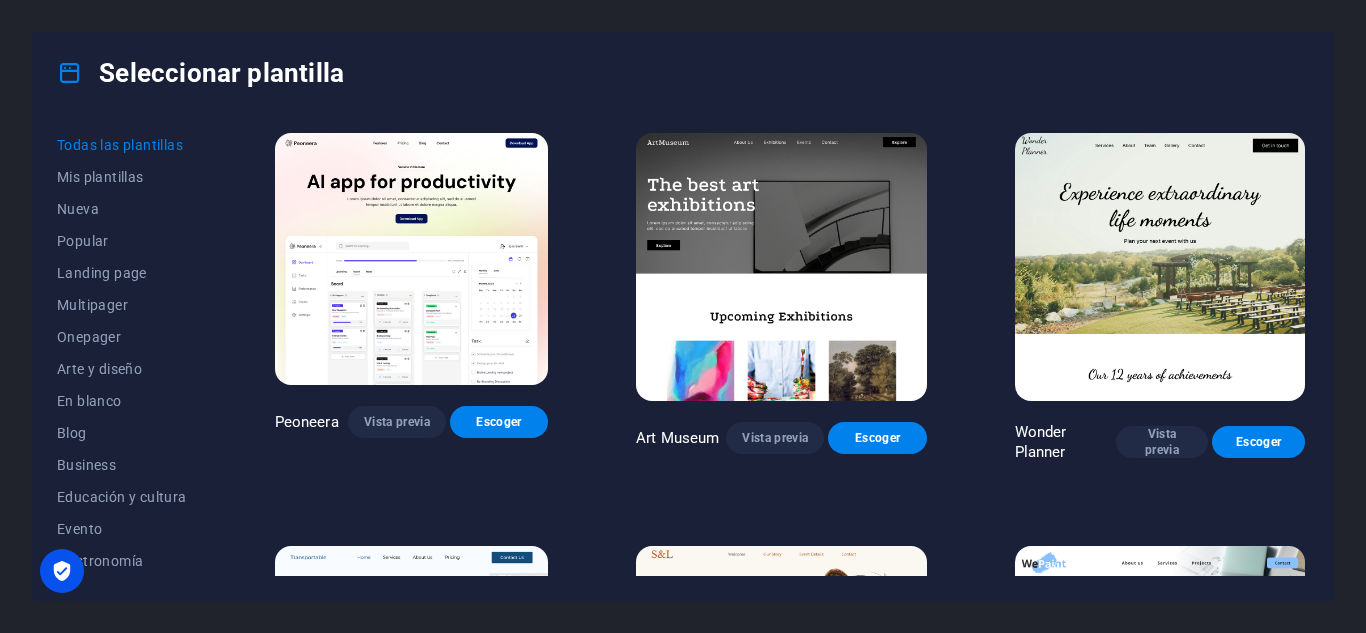 click on "Seleccionar plantilla" at bounding box center [200, 73] 